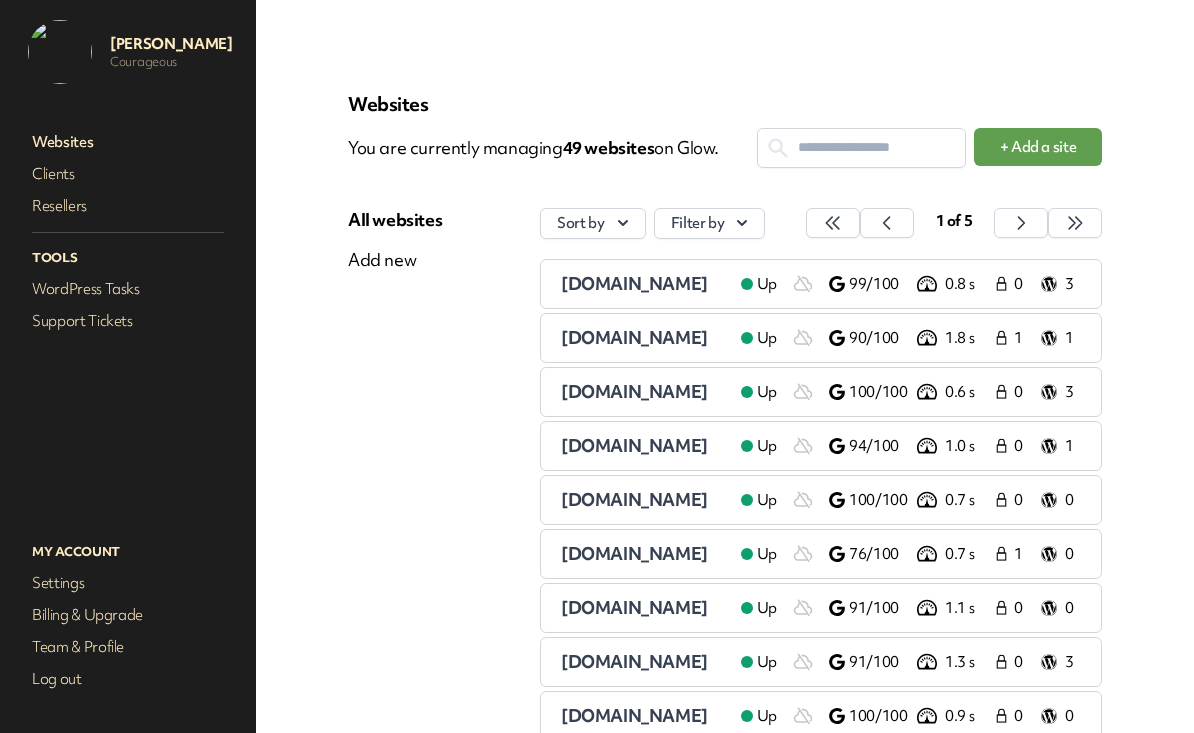 scroll, scrollTop: 0, scrollLeft: 0, axis: both 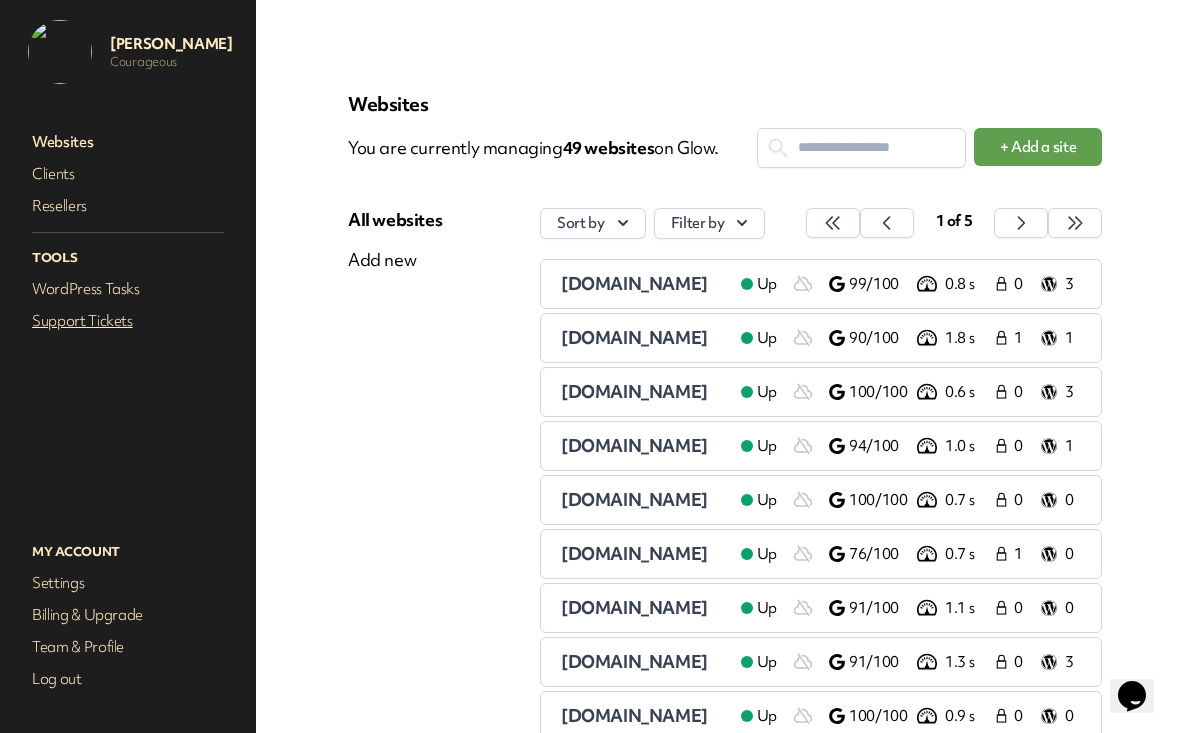 click on "Support Tickets" at bounding box center (128, 321) 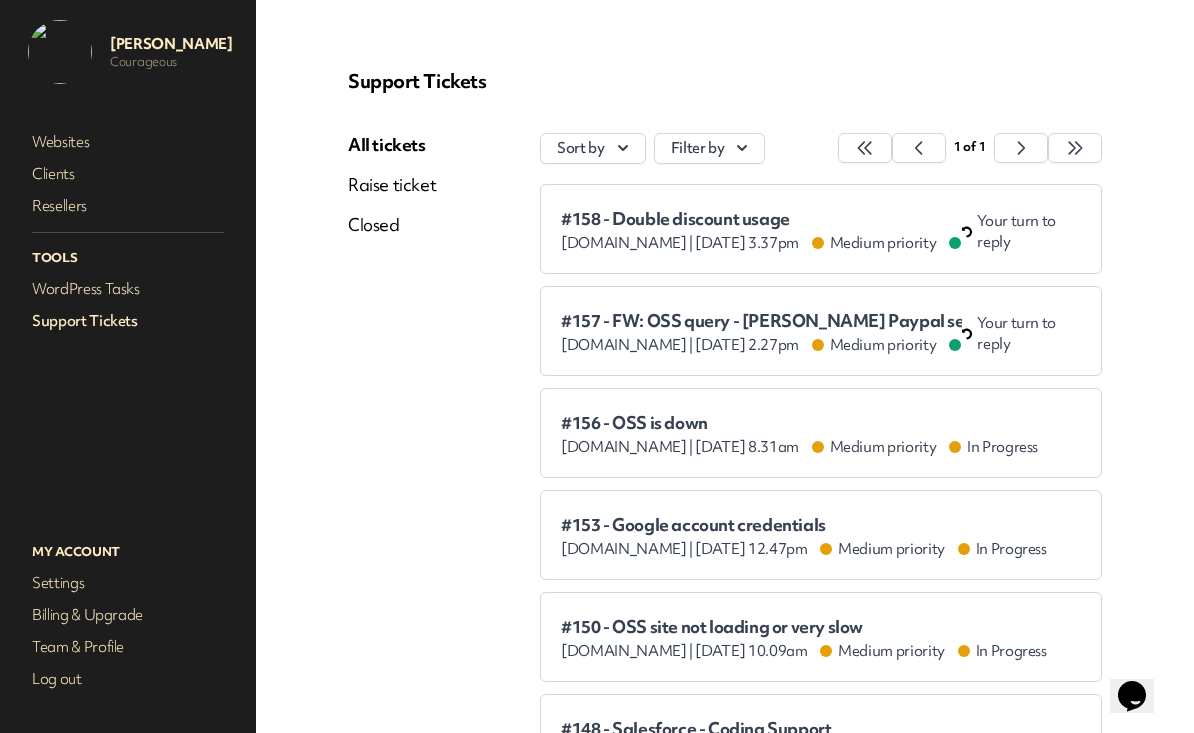 scroll, scrollTop: 26, scrollLeft: 0, axis: vertical 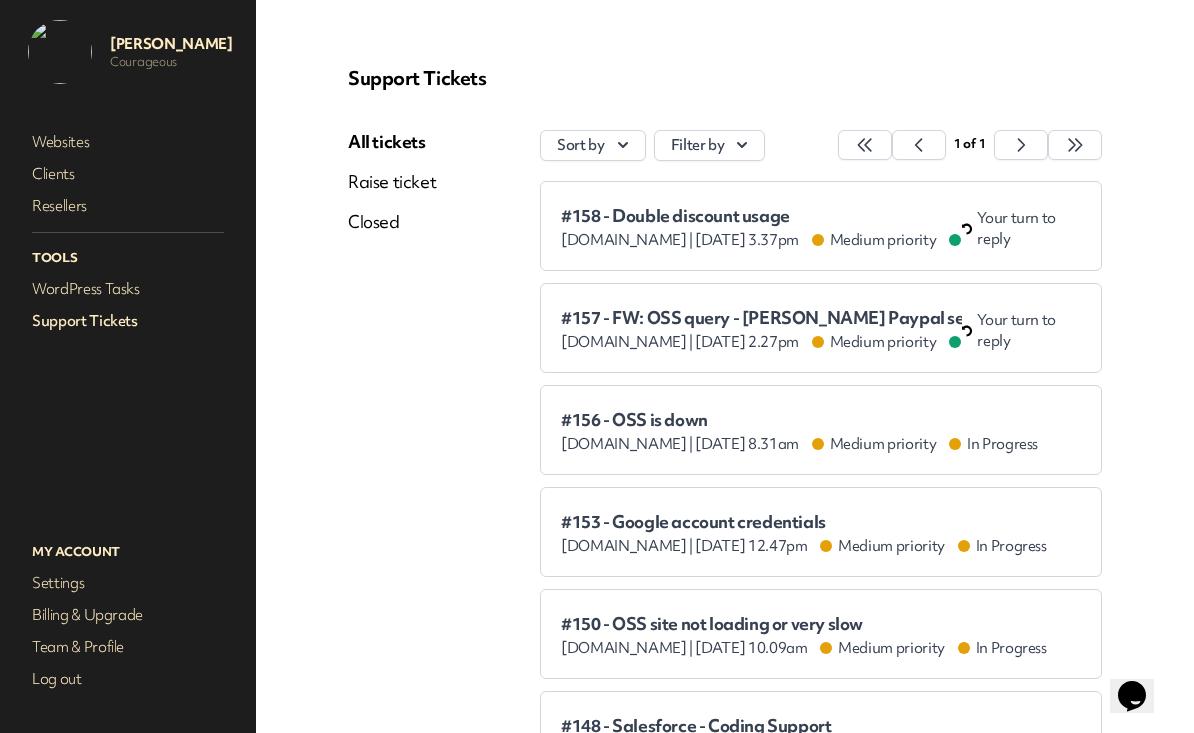 click on "[DOMAIN_NAME] |" at bounding box center (627, 240) 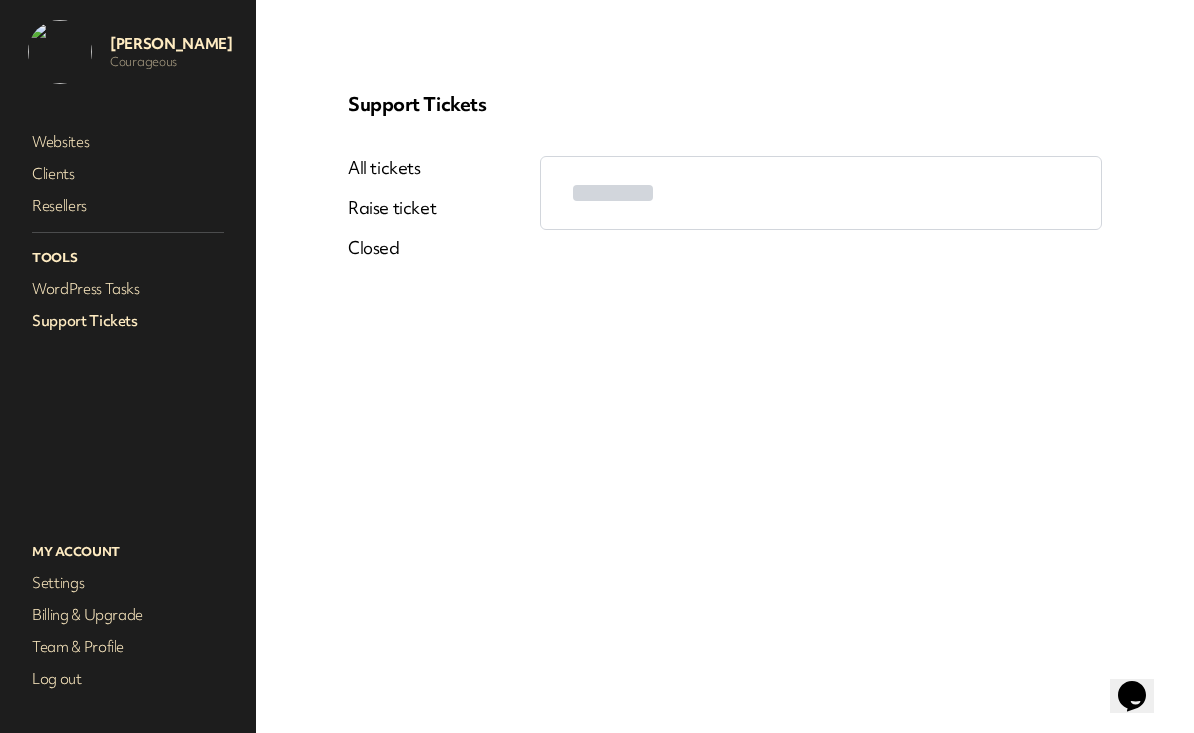 scroll, scrollTop: 0, scrollLeft: 0, axis: both 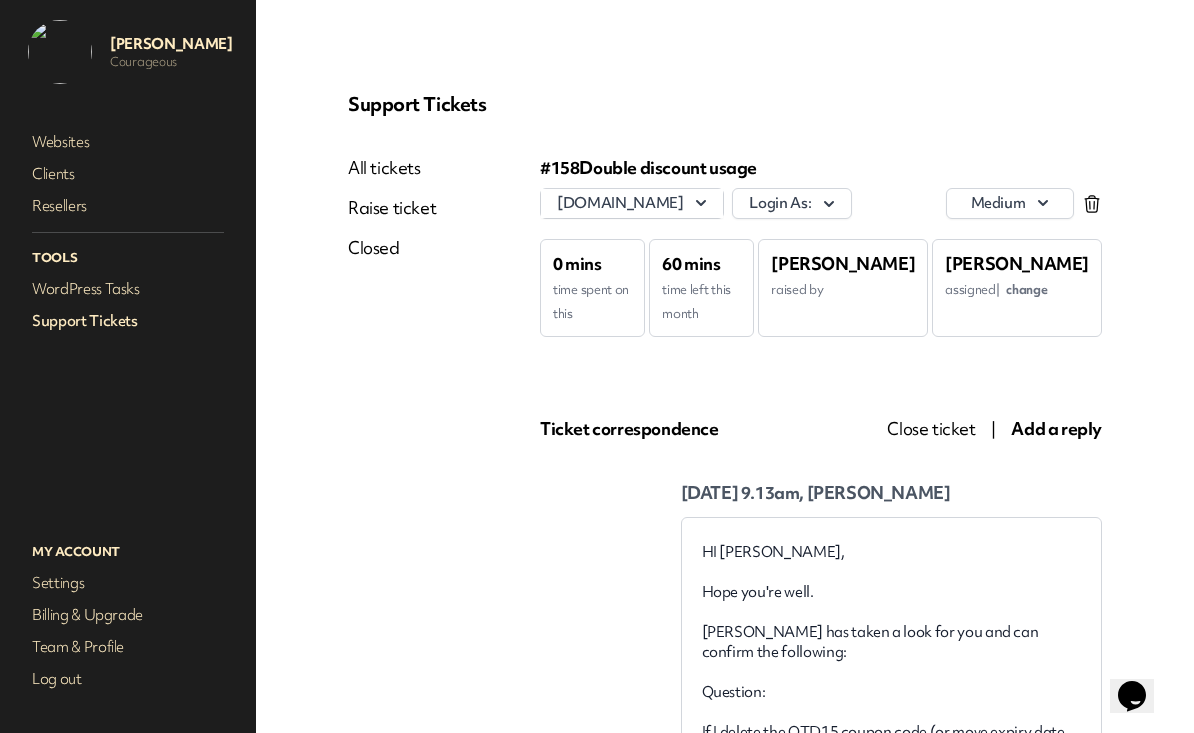 click on "Websites   Clients
Resellers
Tools   WordPress Tasks   Support Tickets" at bounding box center (128, 313) 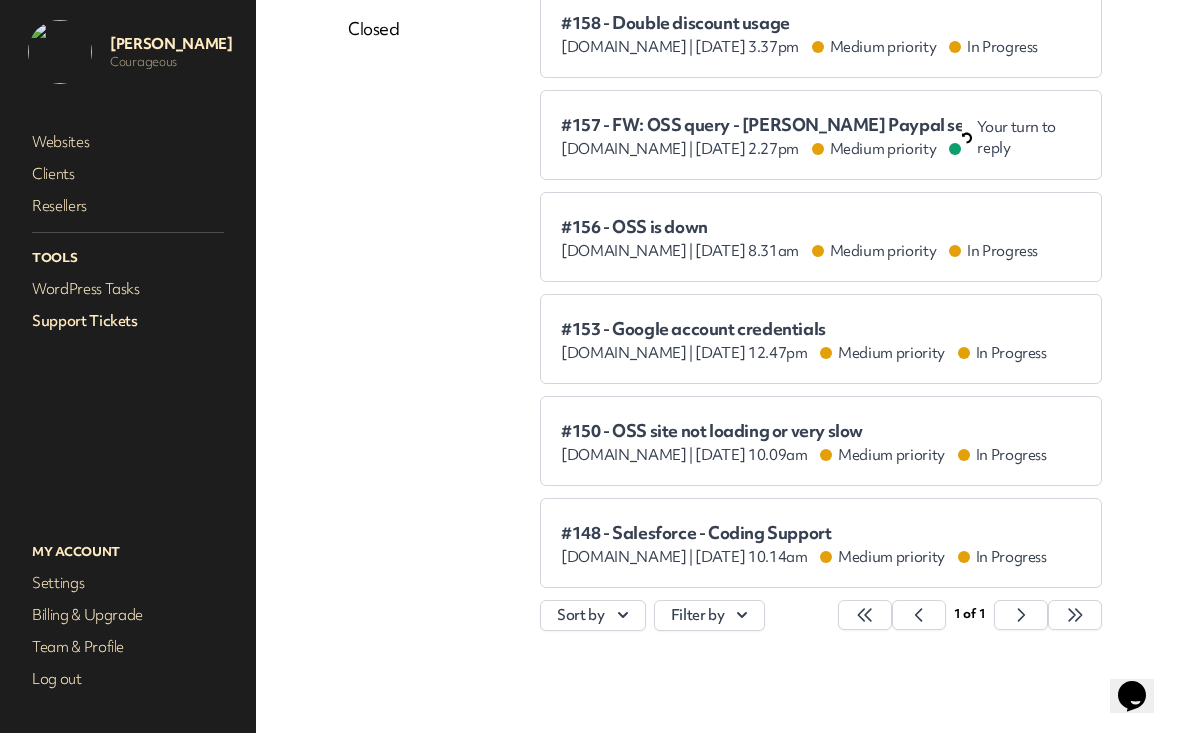 scroll, scrollTop: 221, scrollLeft: 6, axis: both 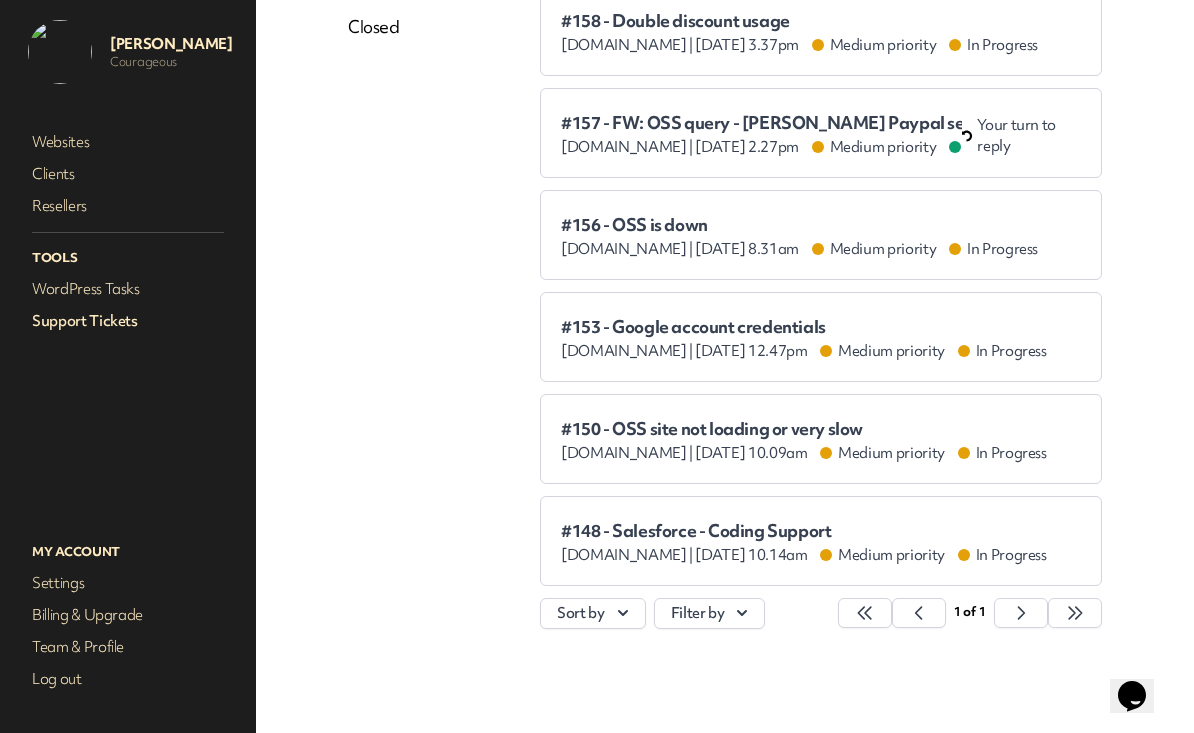 click on "#153 - Google account credentials" at bounding box center [804, 327] 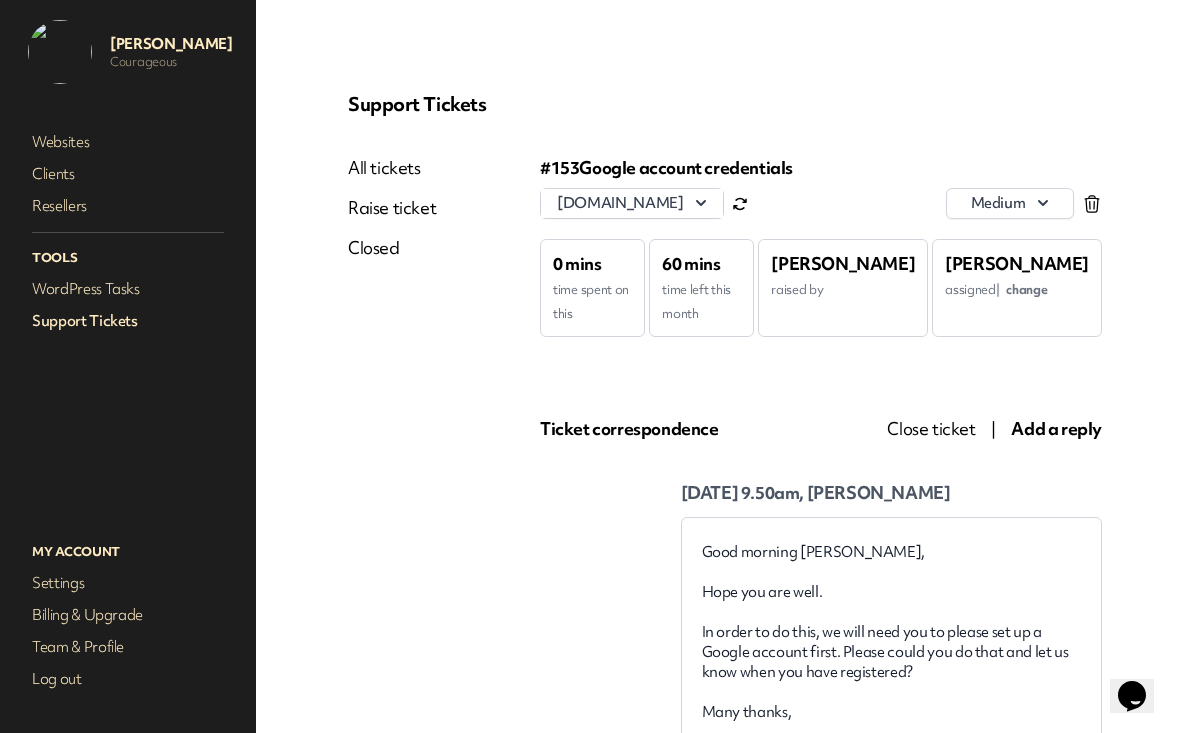 scroll, scrollTop: 0, scrollLeft: 0, axis: both 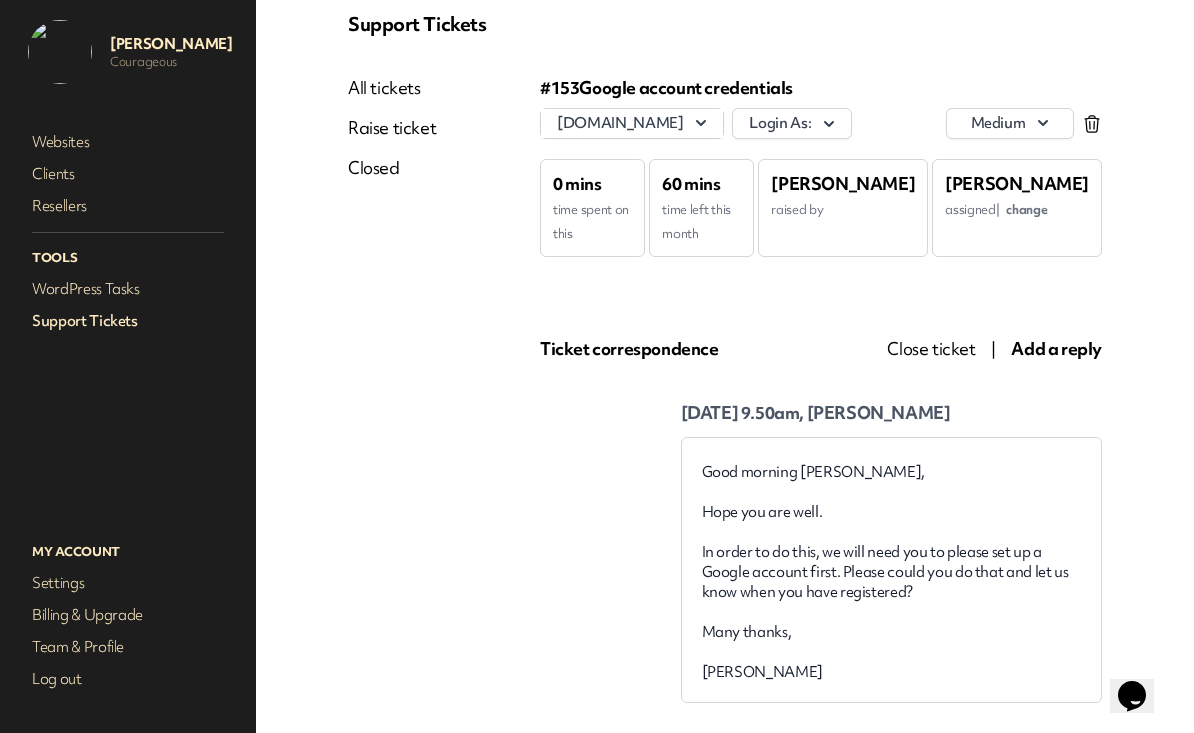click on "Add a reply" at bounding box center [1056, 348] 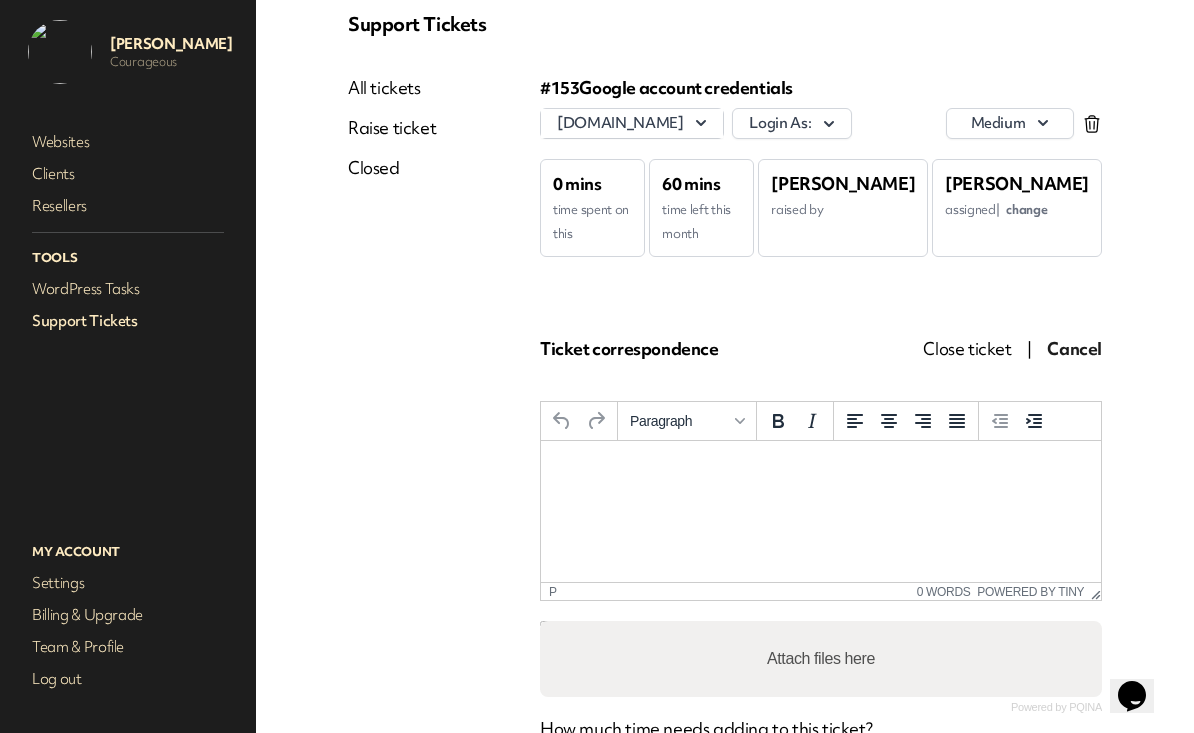 scroll, scrollTop: 0, scrollLeft: 0, axis: both 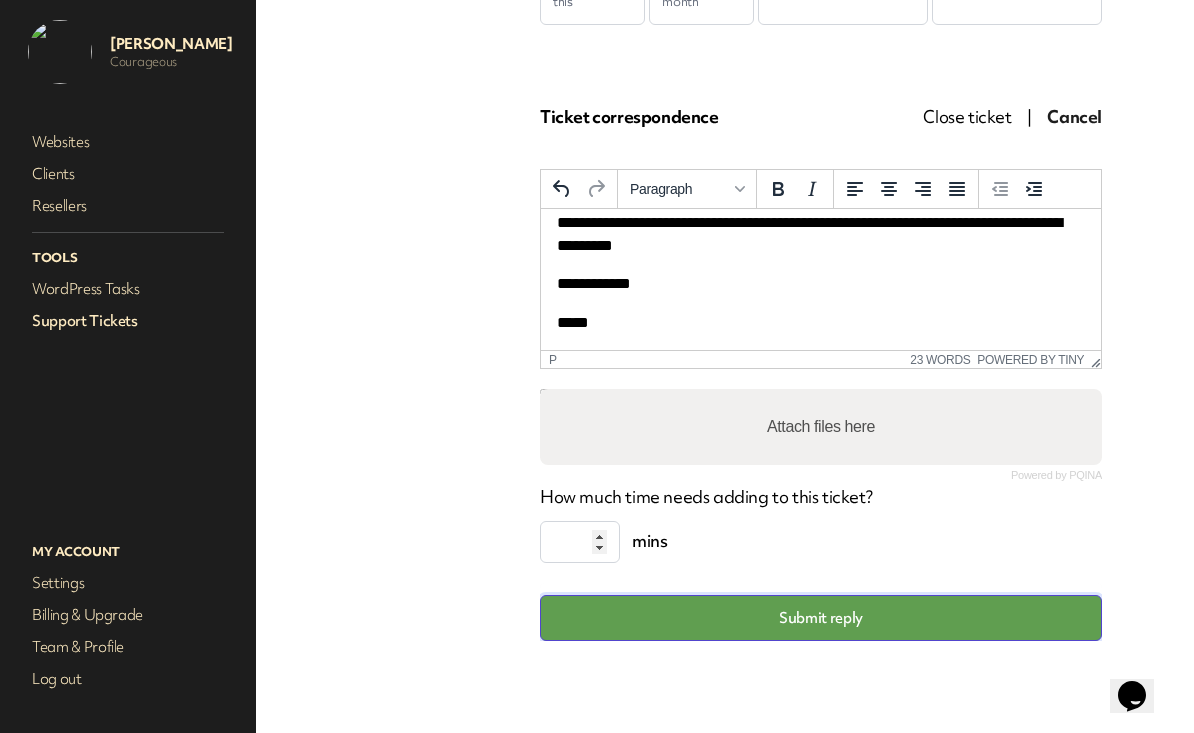 click on "Submit reply" at bounding box center [821, 618] 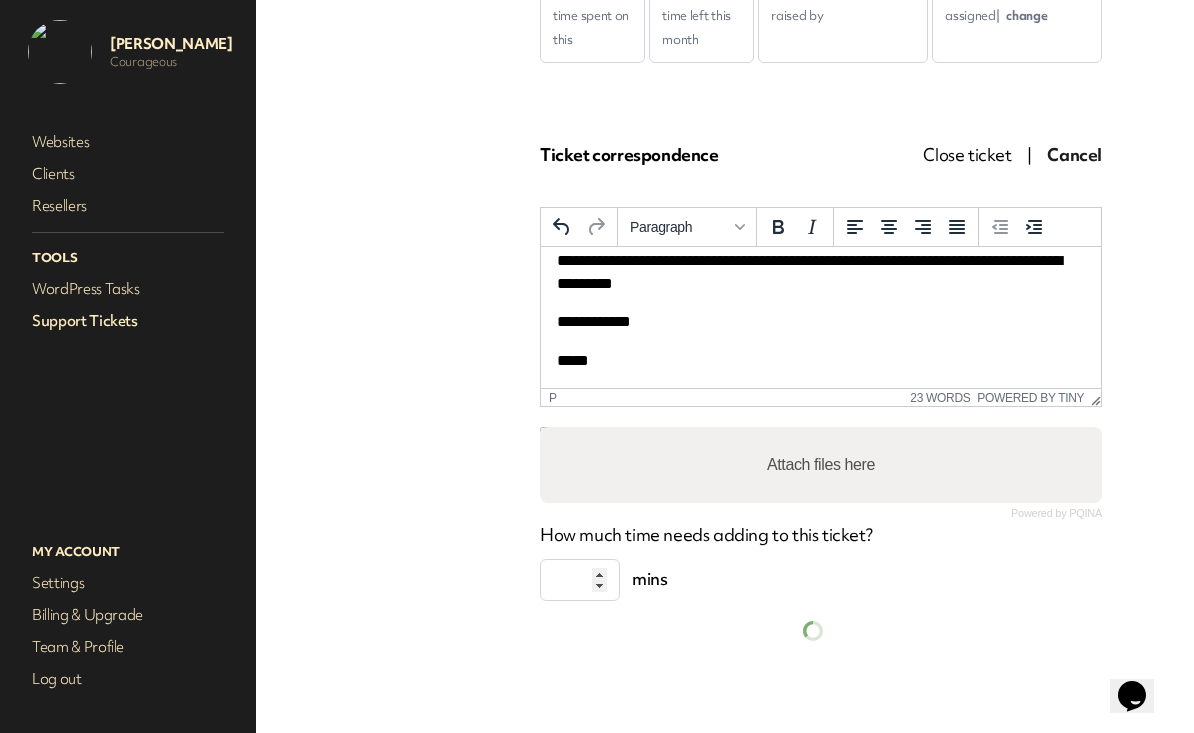 scroll, scrollTop: 312, scrollLeft: 0, axis: vertical 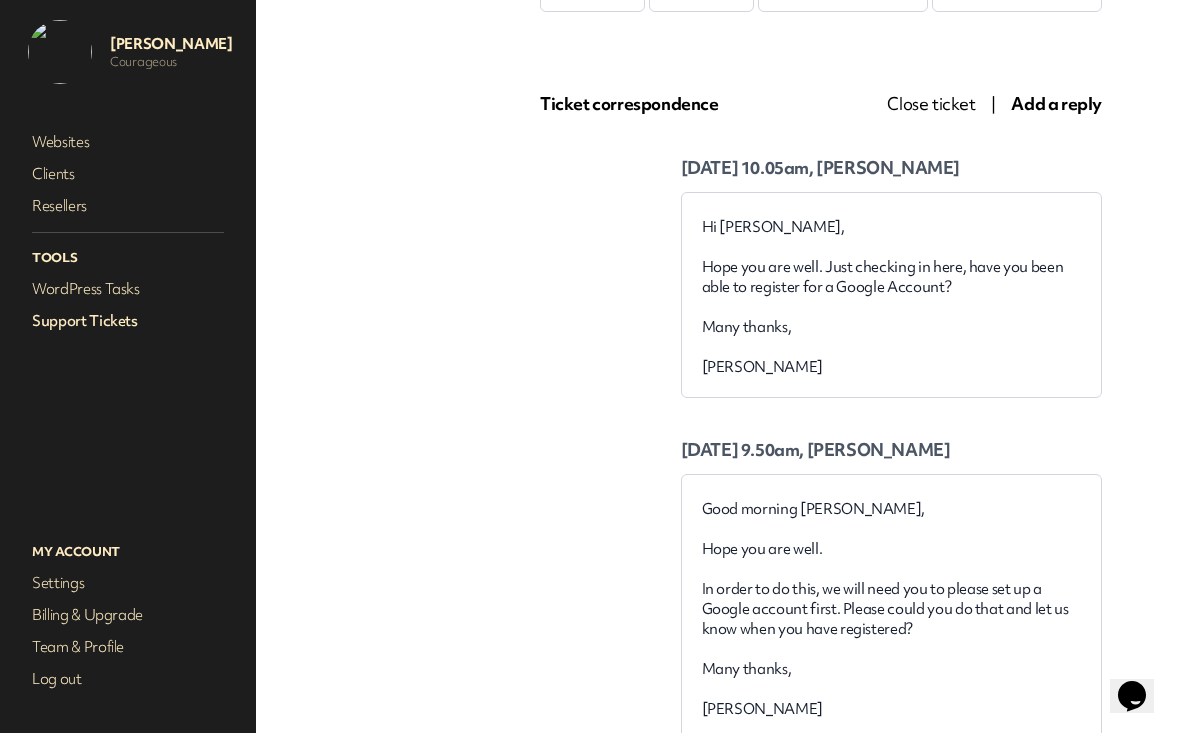 click on "Support Tickets" at bounding box center (128, 321) 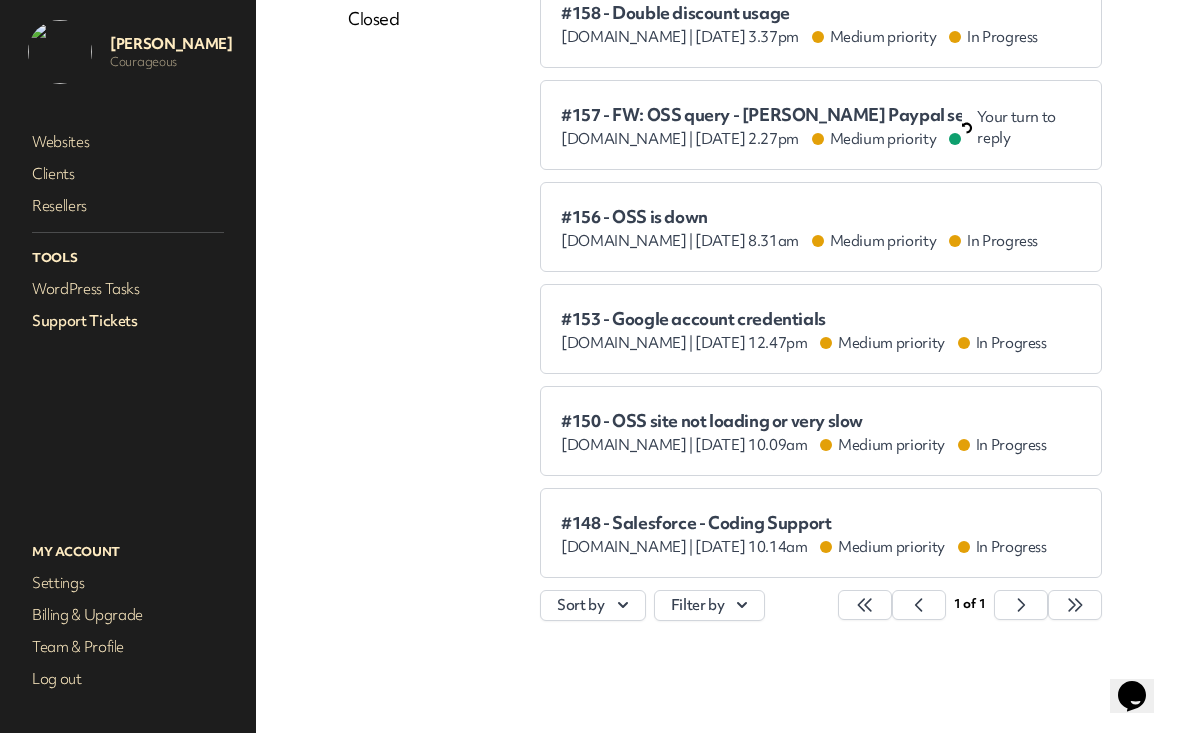click on "[DOMAIN_NAME] |
[DATE] 10.14am
Medium priority
In Progress" at bounding box center (804, 547) 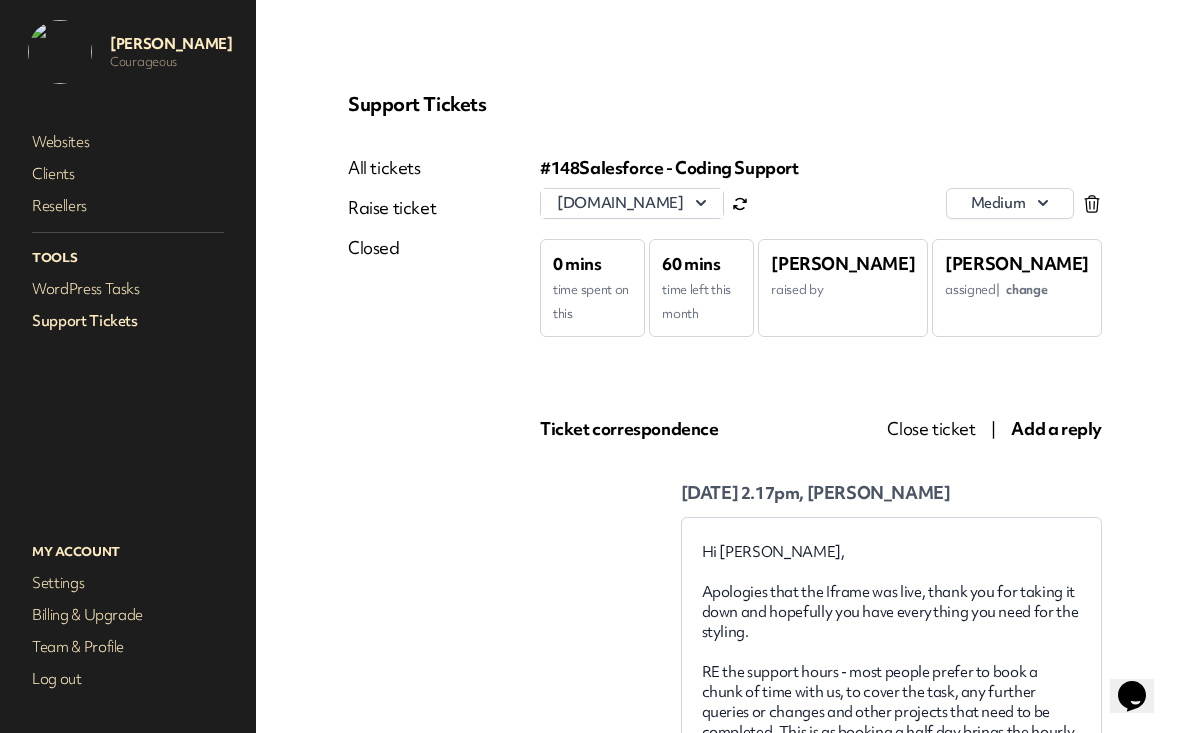scroll, scrollTop: 0, scrollLeft: 0, axis: both 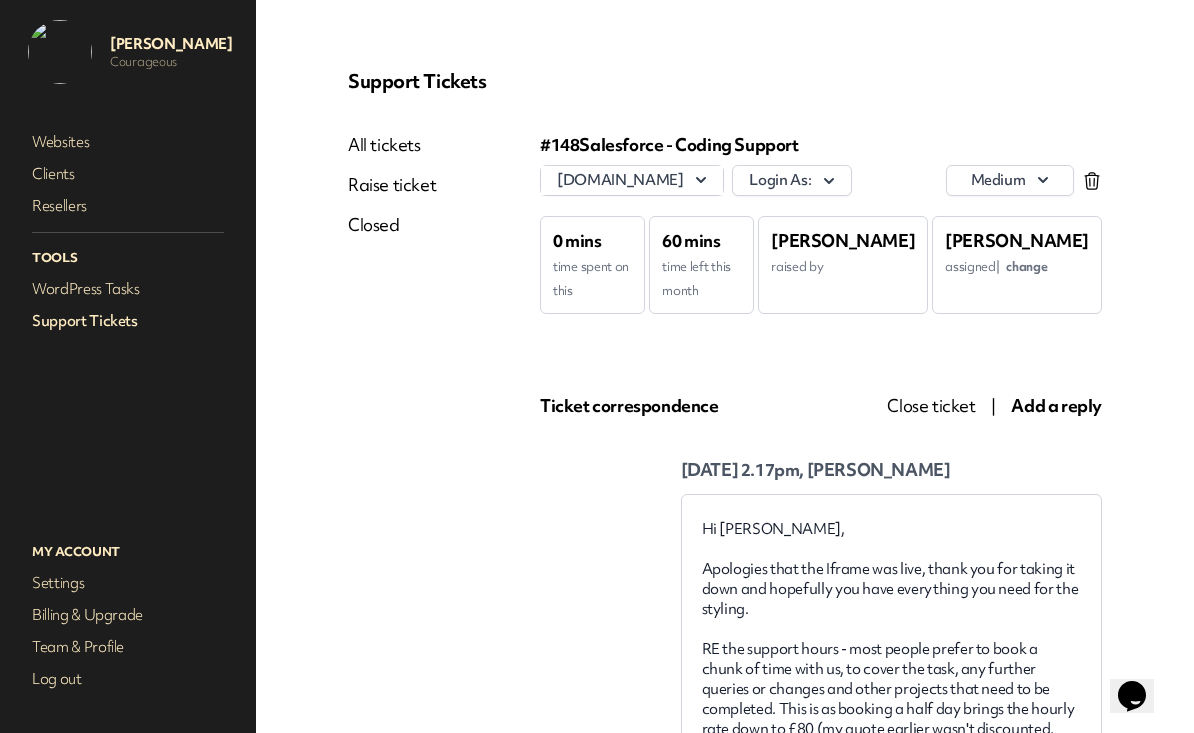 click on "Support Tickets" at bounding box center (128, 321) 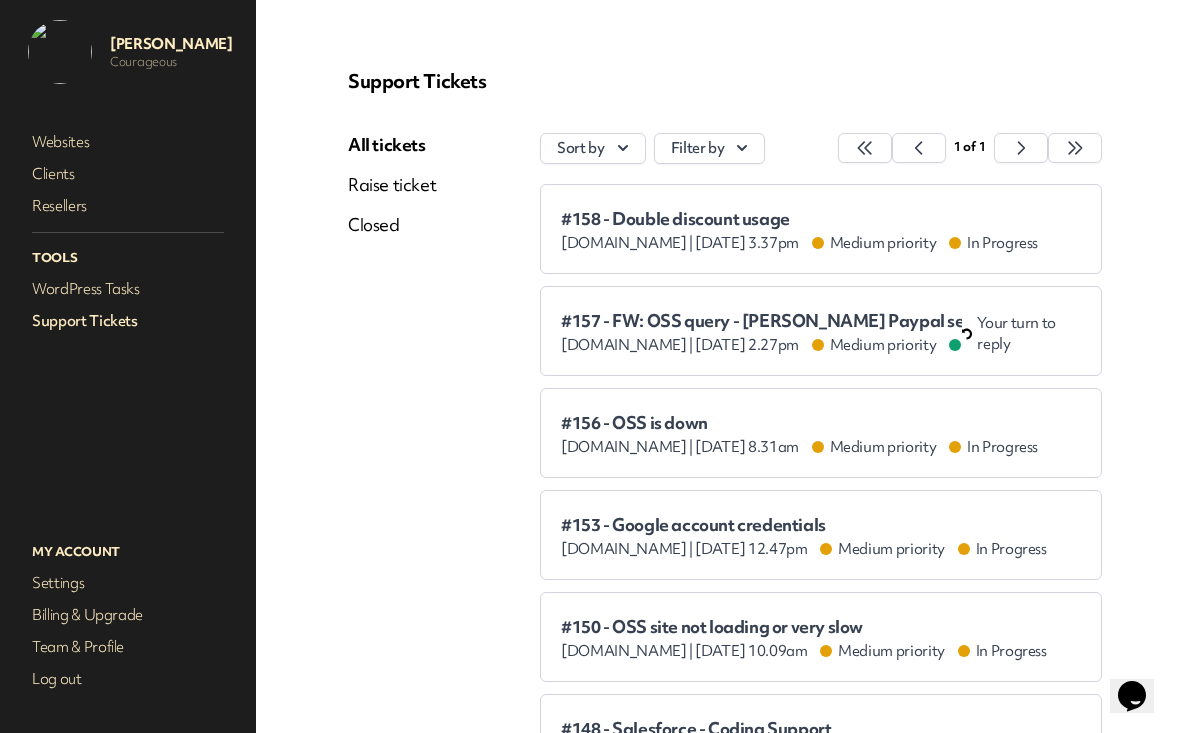 click on "[DOMAIN_NAME] |" at bounding box center [627, 243] 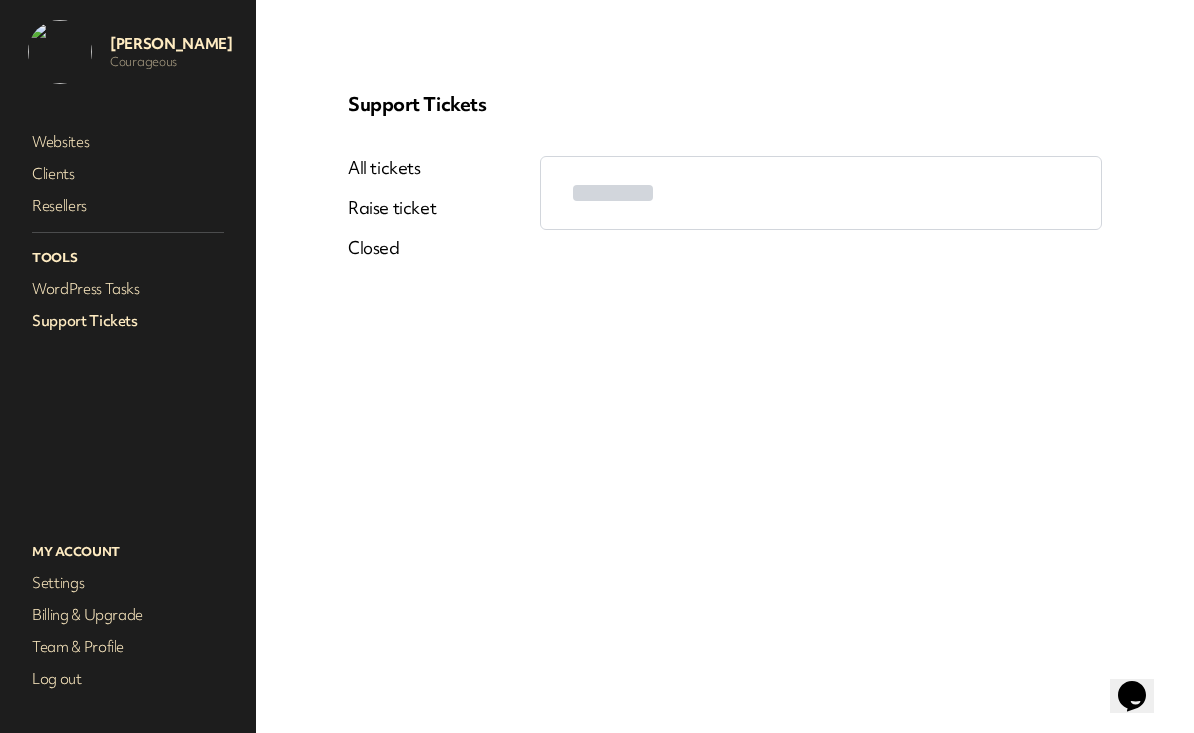 scroll, scrollTop: 0, scrollLeft: 0, axis: both 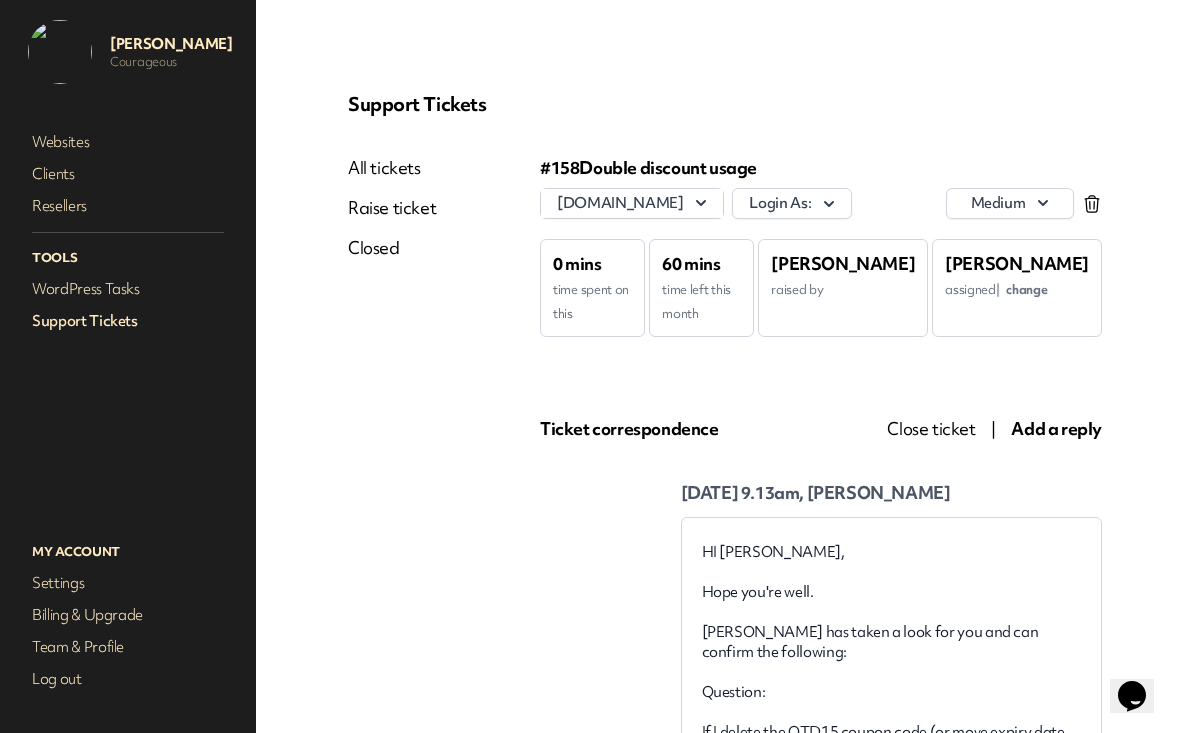click on "Support Tickets" at bounding box center (128, 321) 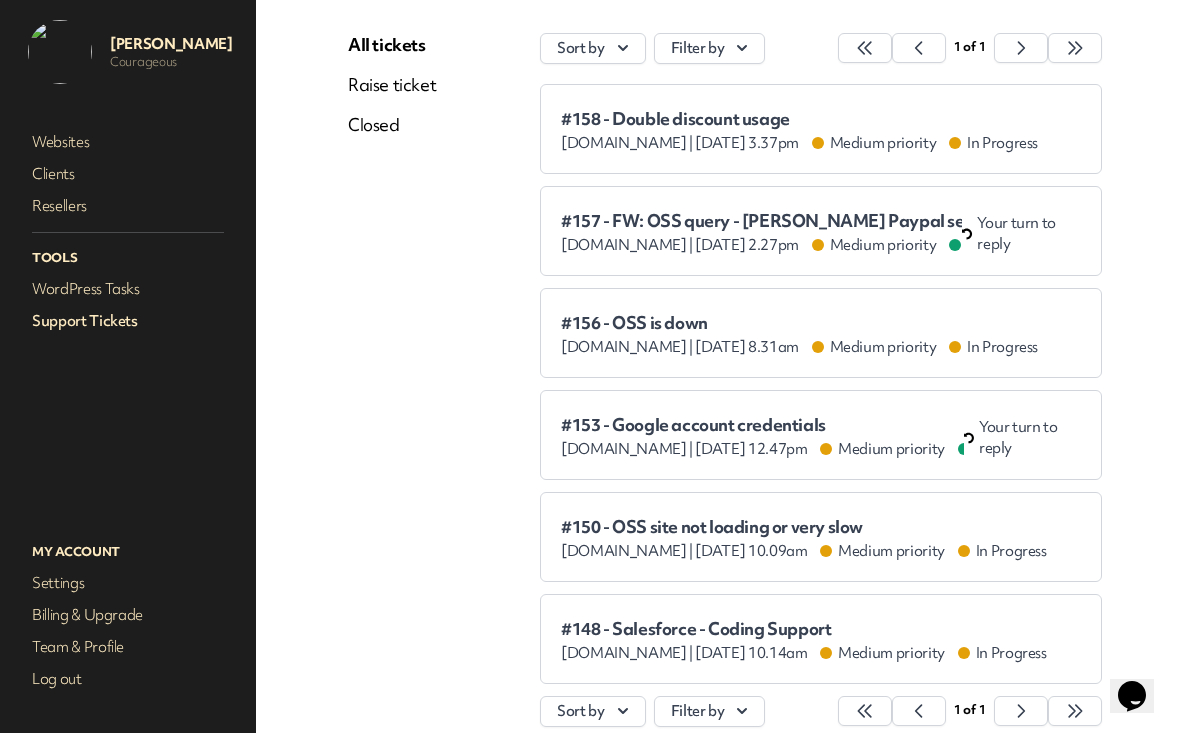 scroll, scrollTop: 128, scrollLeft: 0, axis: vertical 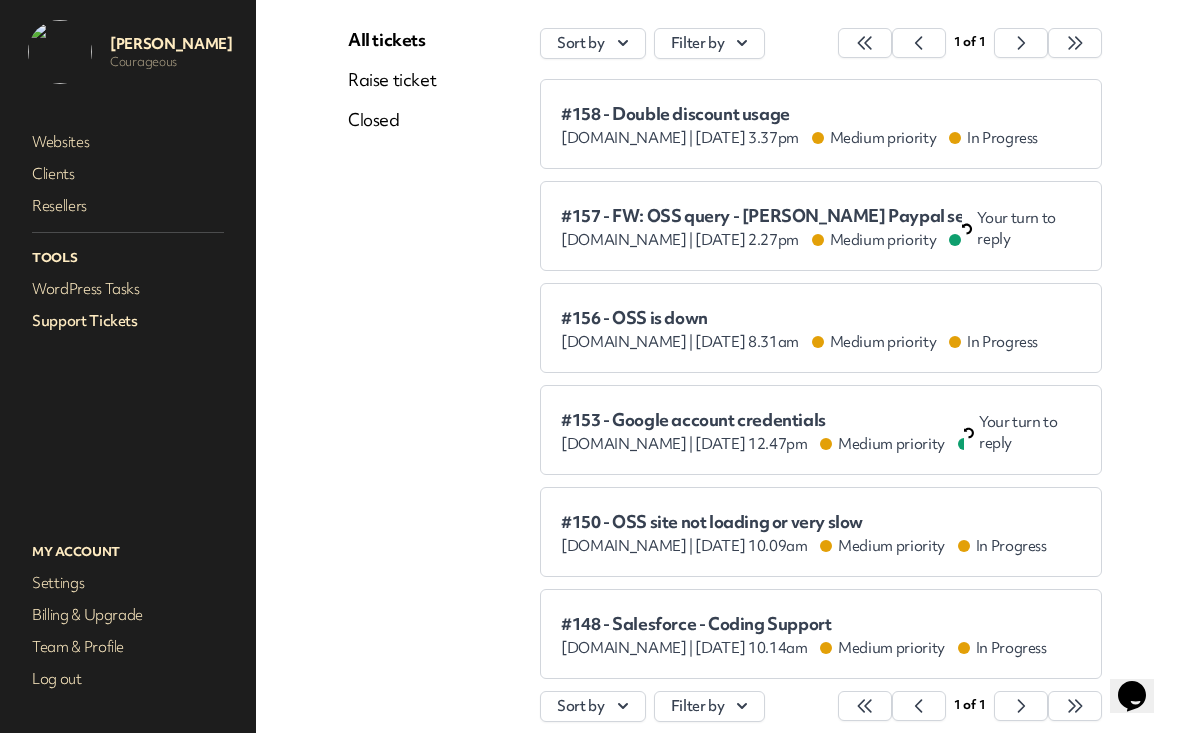 click on "#153 - Google account credentials" at bounding box center [762, 420] 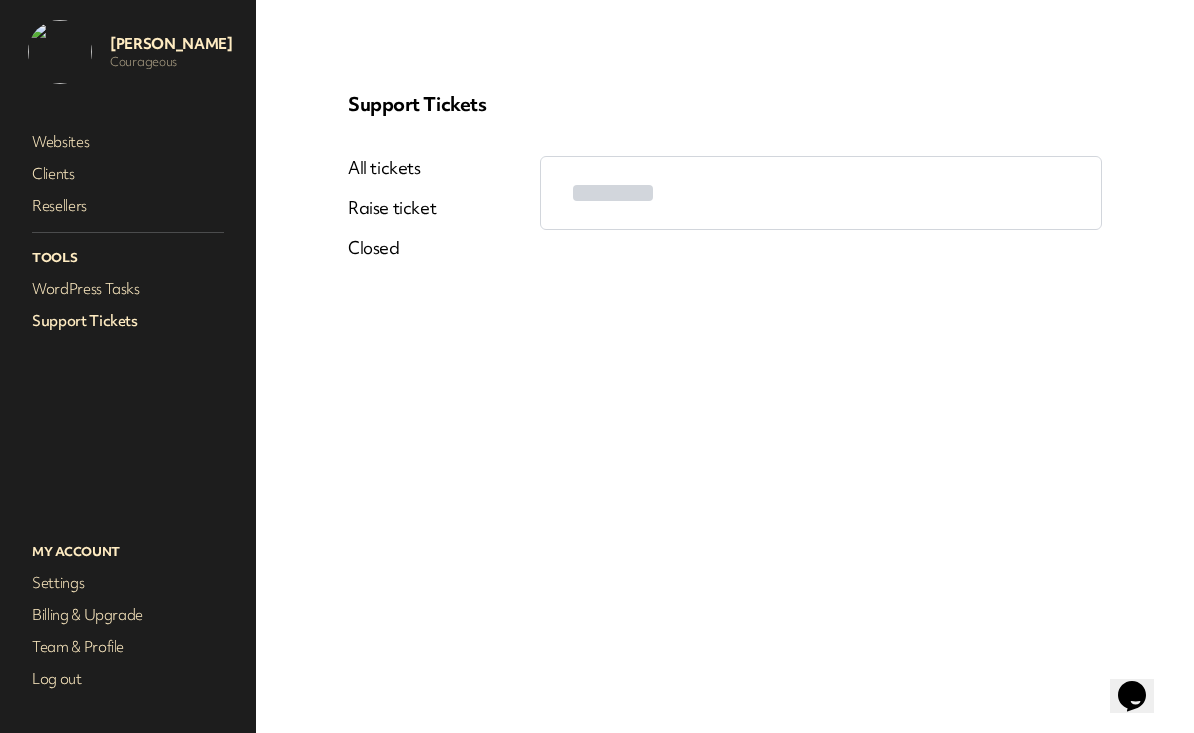scroll, scrollTop: 0, scrollLeft: 0, axis: both 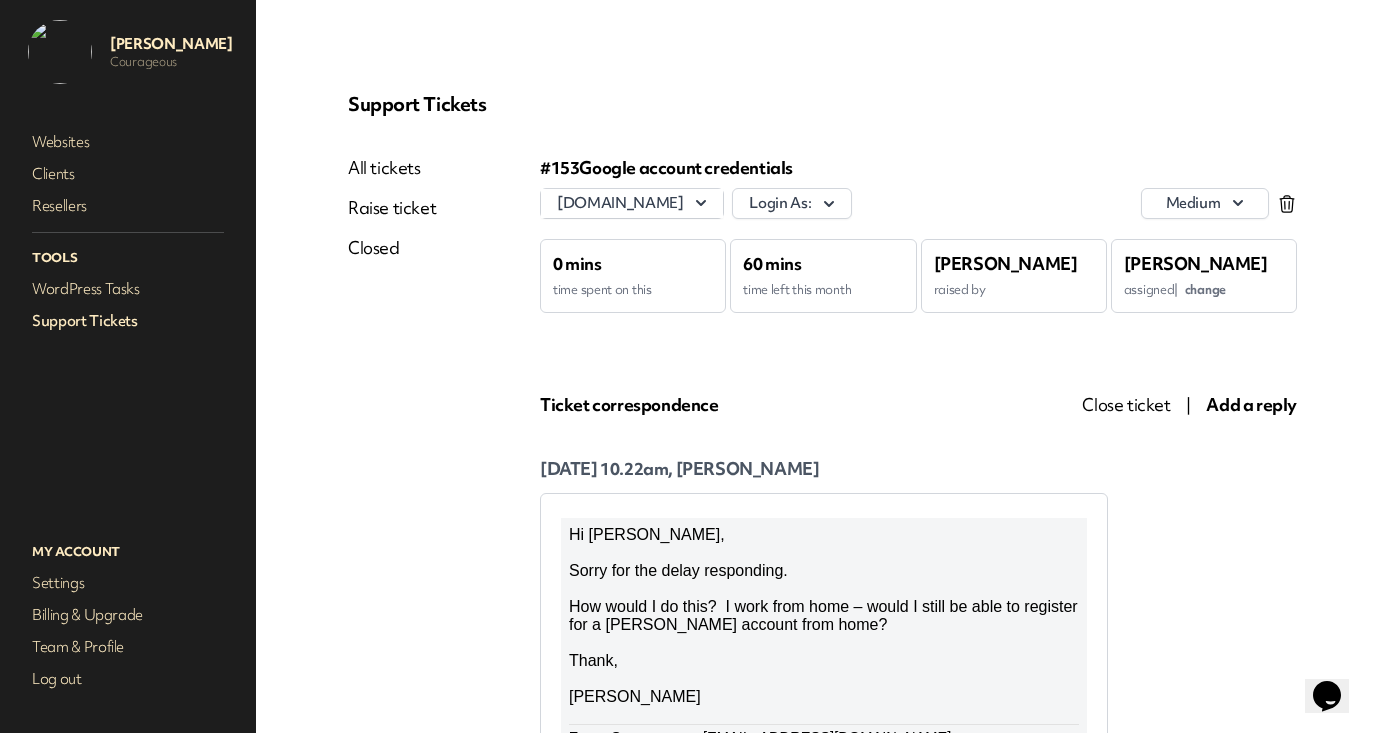 click on "Add a reply" at bounding box center (1251, 404) 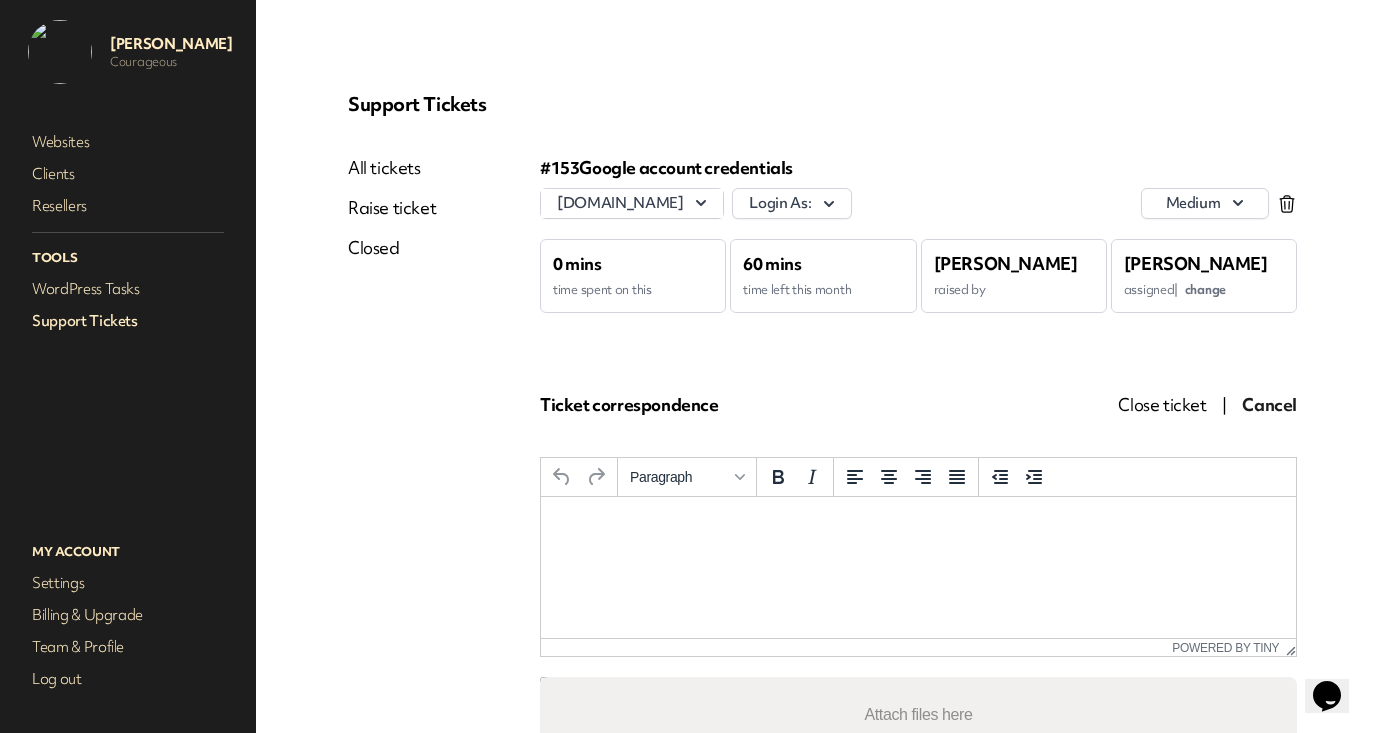 scroll, scrollTop: 0, scrollLeft: 0, axis: both 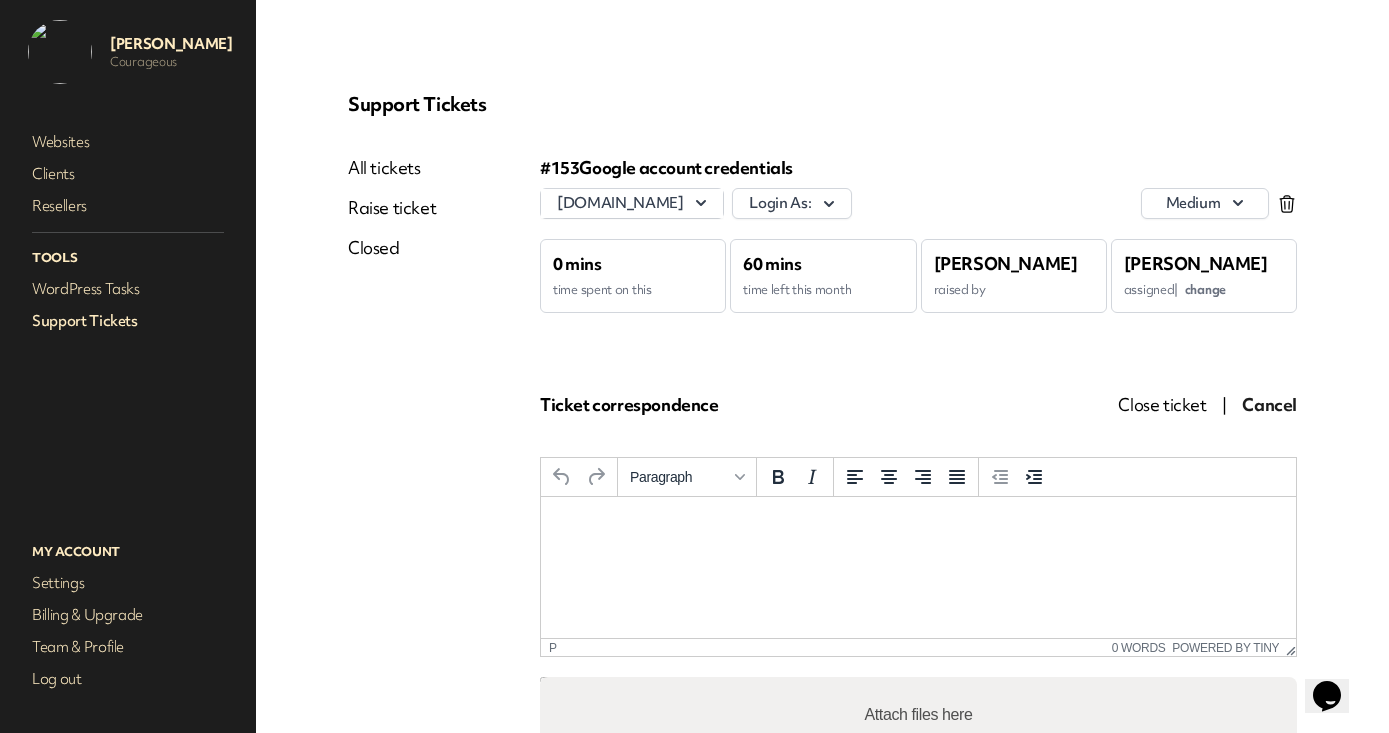 click at bounding box center [918, 524] 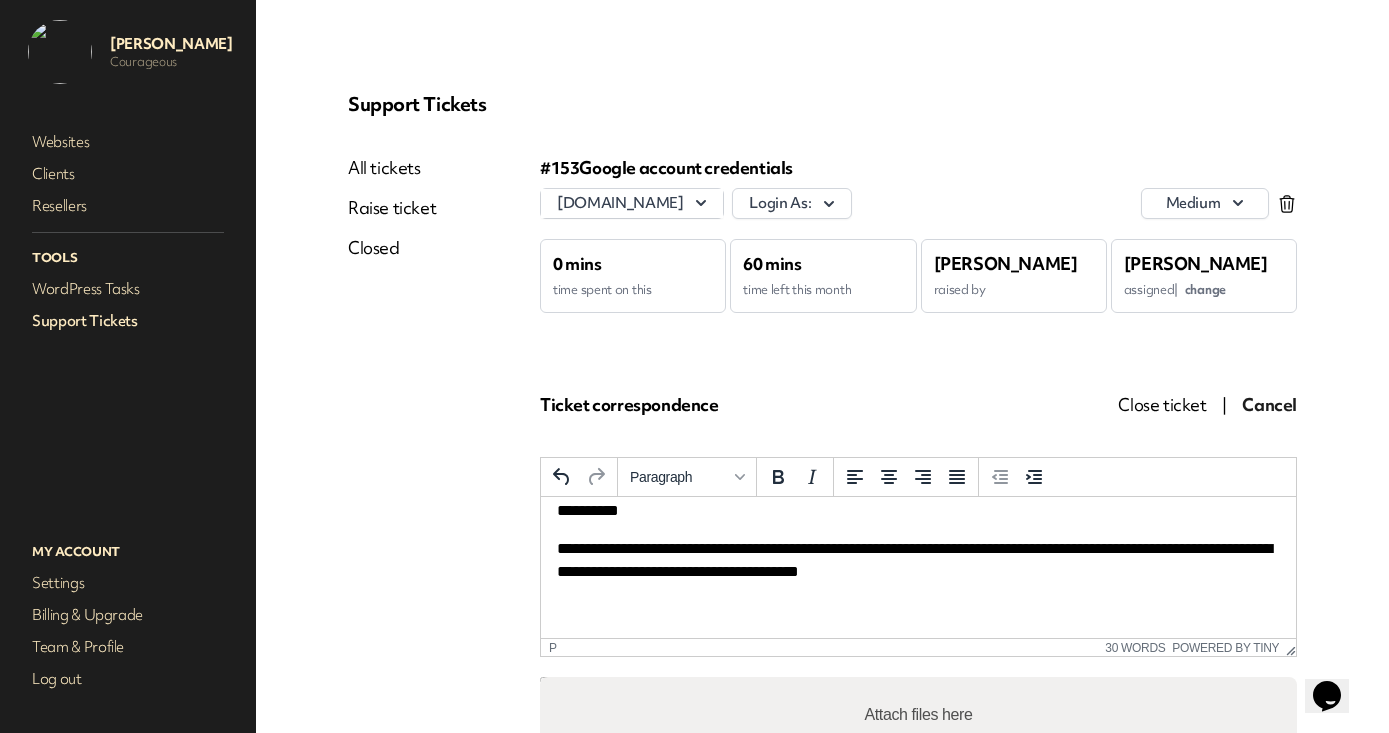scroll, scrollTop: 12, scrollLeft: 0, axis: vertical 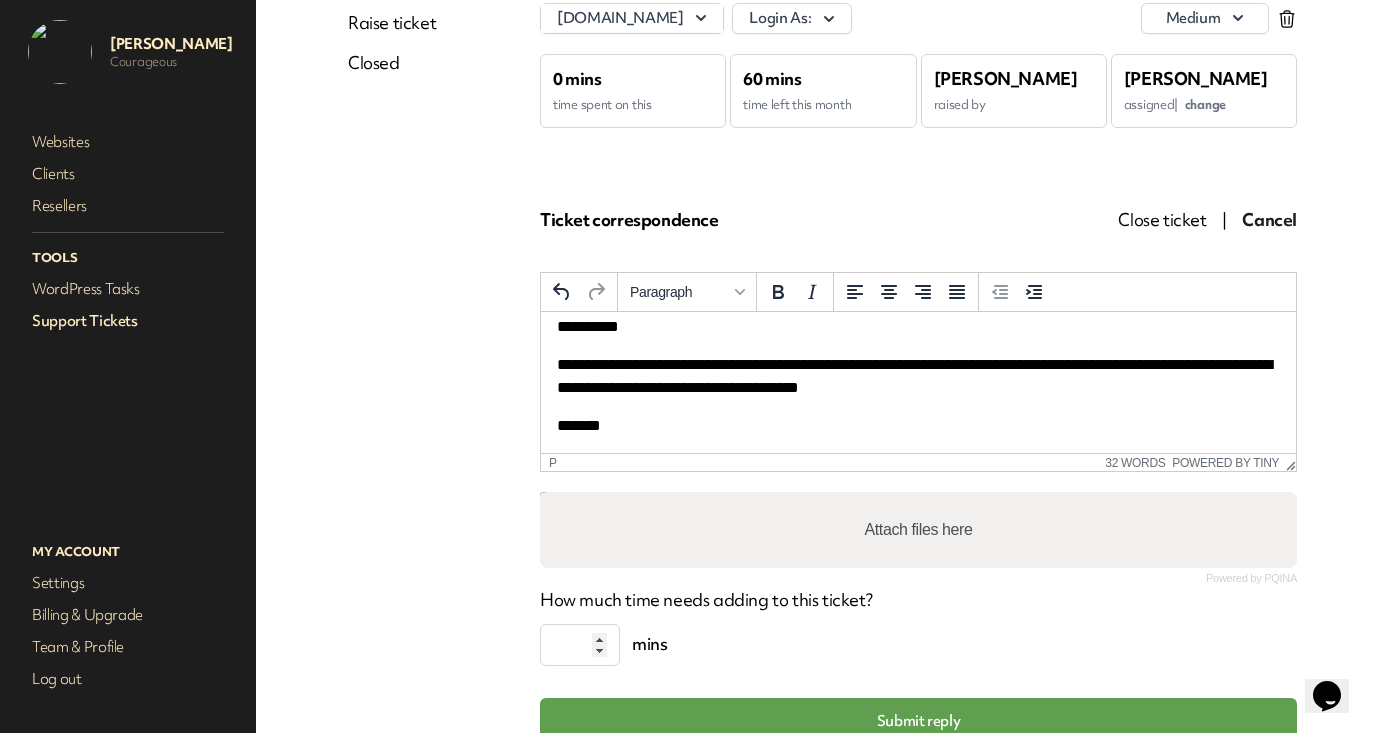 click on "Cancel" at bounding box center [1269, 219] 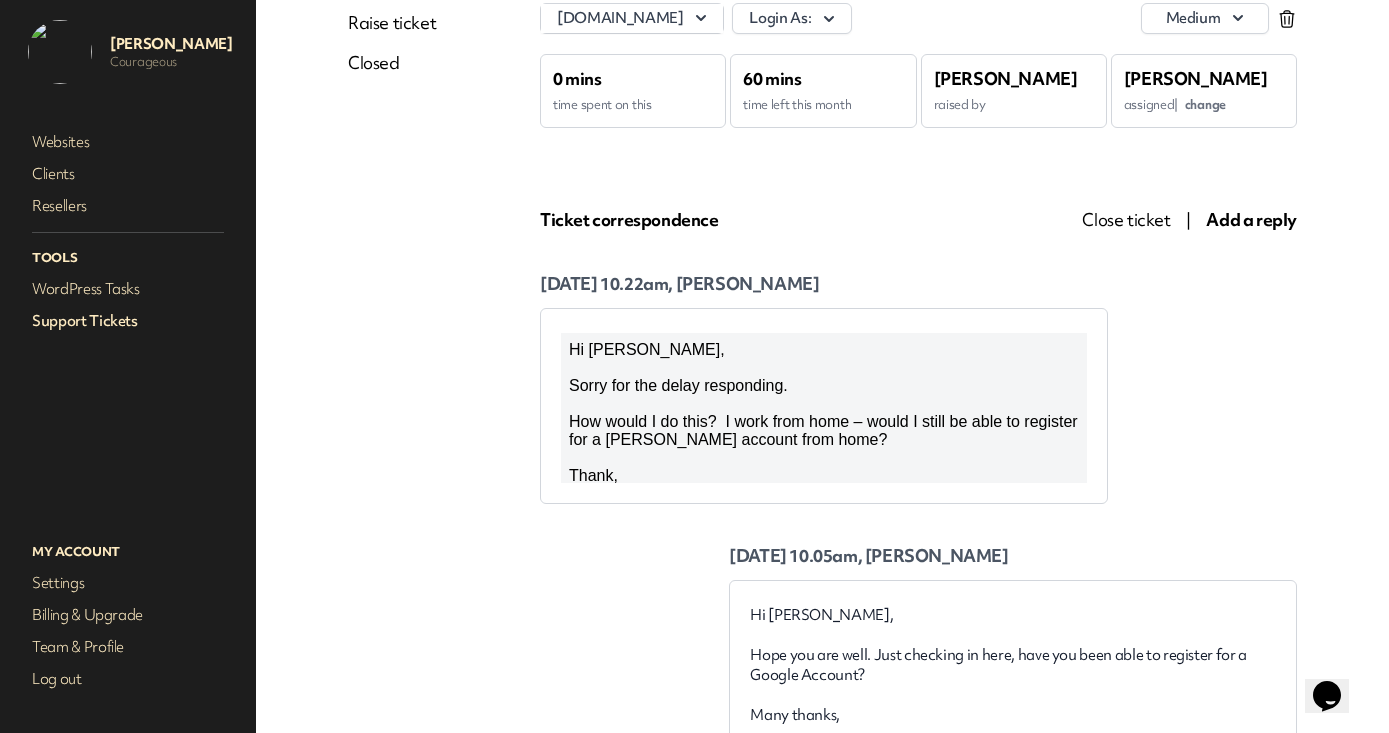 scroll, scrollTop: 0, scrollLeft: 0, axis: both 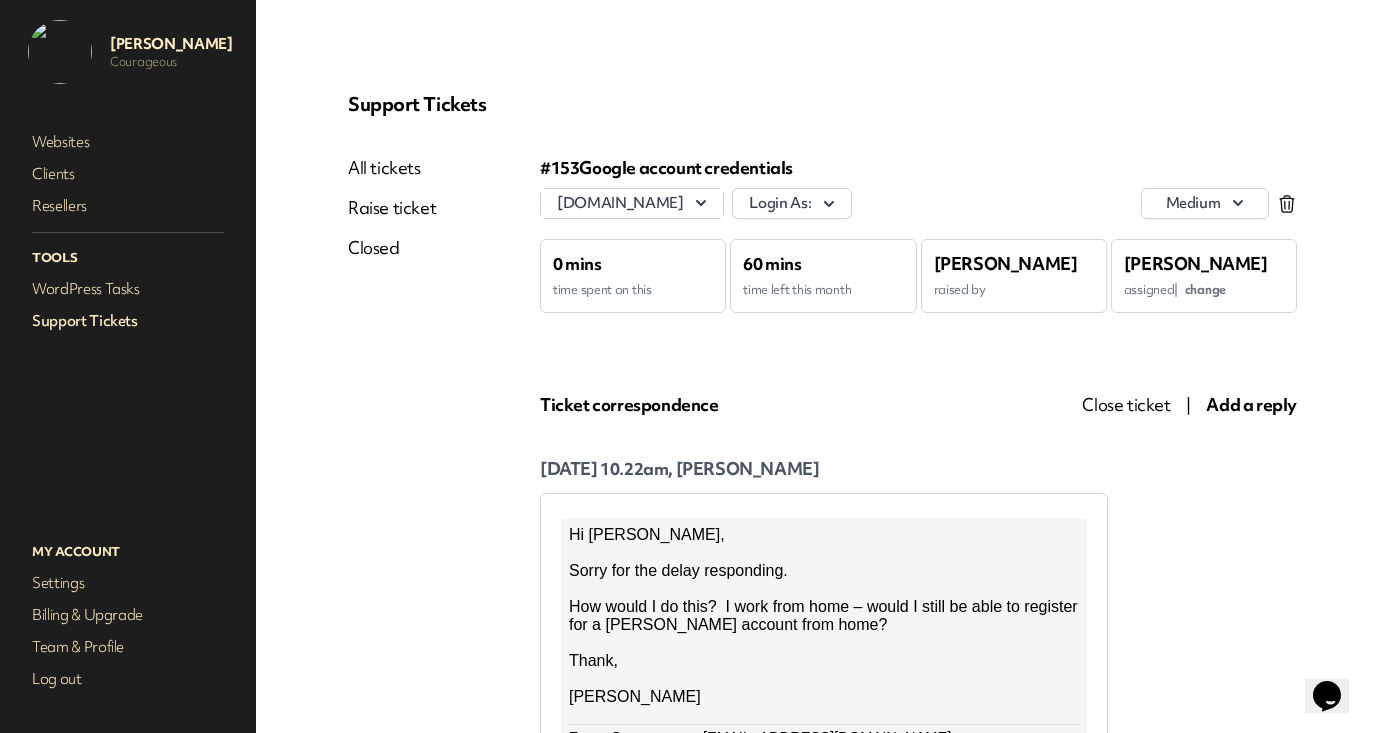 click on "Add a reply" at bounding box center (1251, 404) 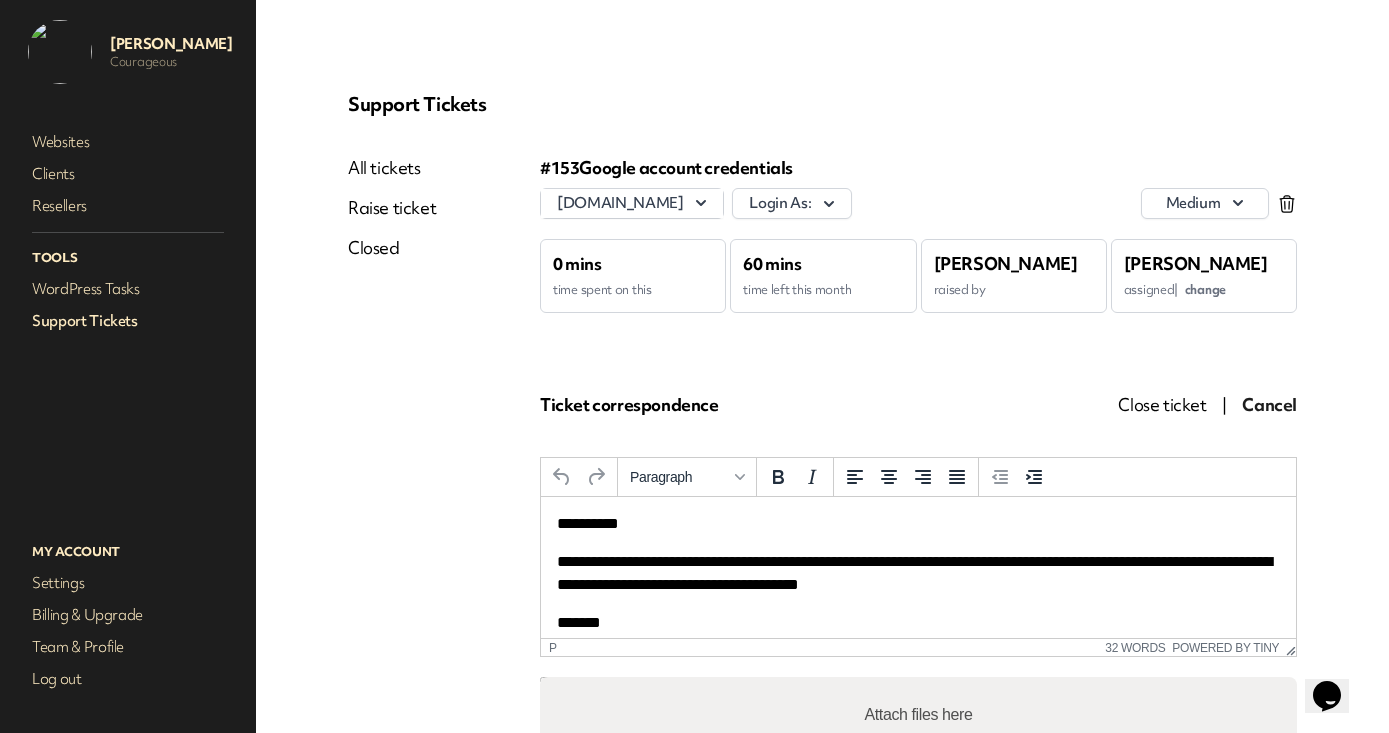 scroll, scrollTop: 12, scrollLeft: 0, axis: vertical 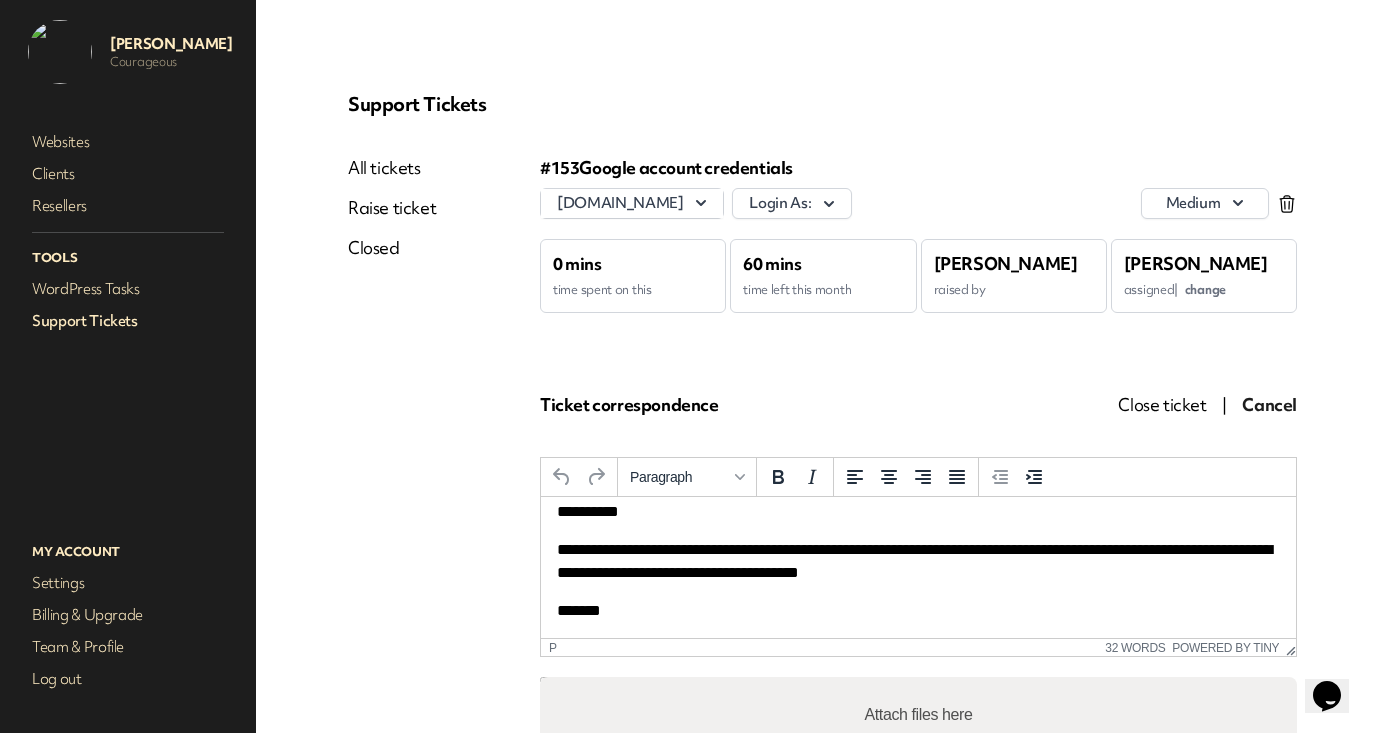 click on "**********" at bounding box center (918, 561) 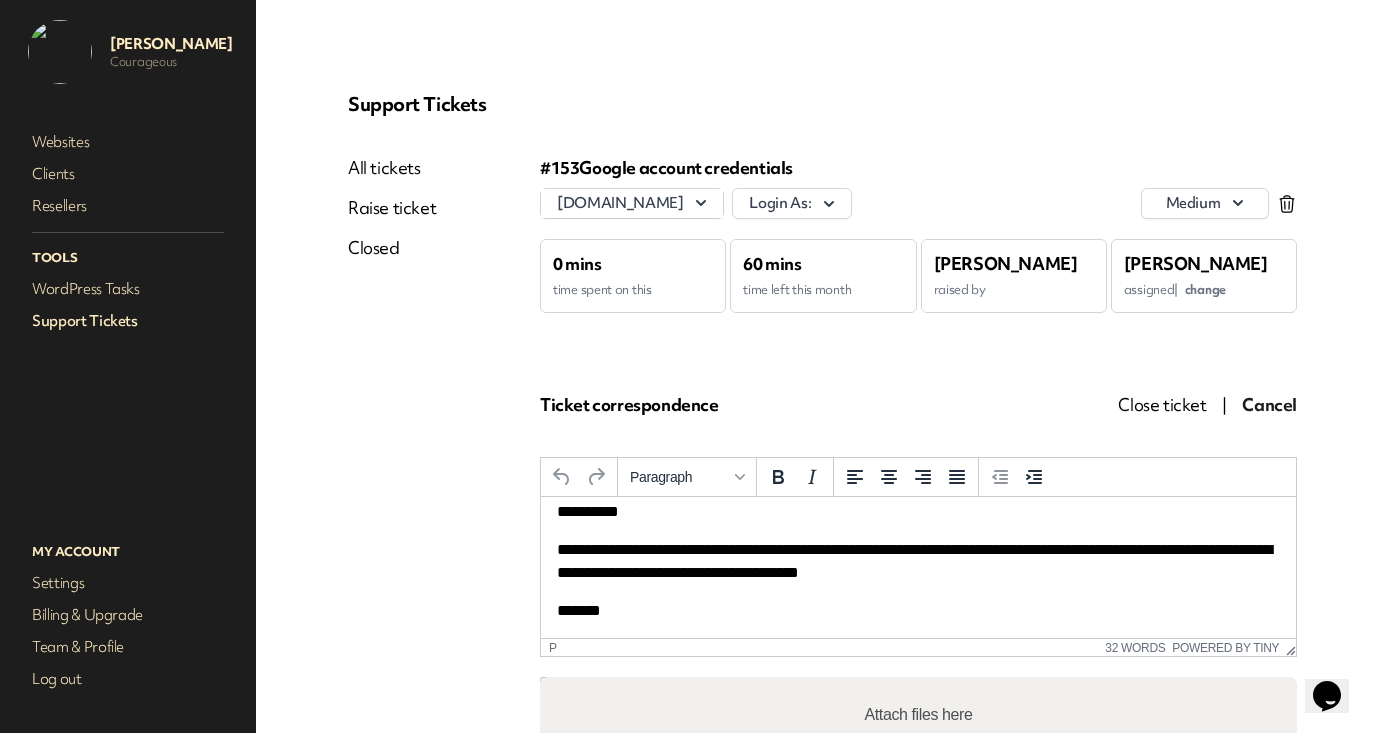type 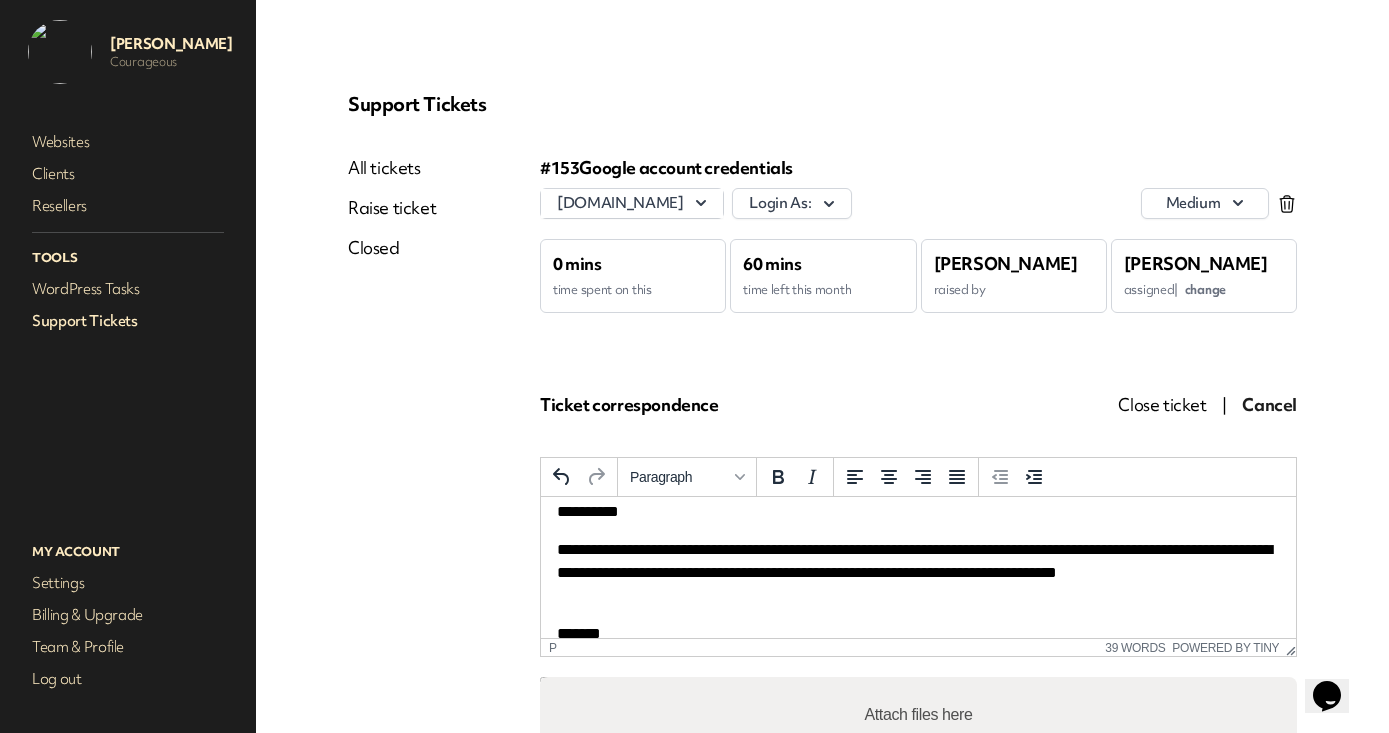 click on "**********" at bounding box center [918, 572] 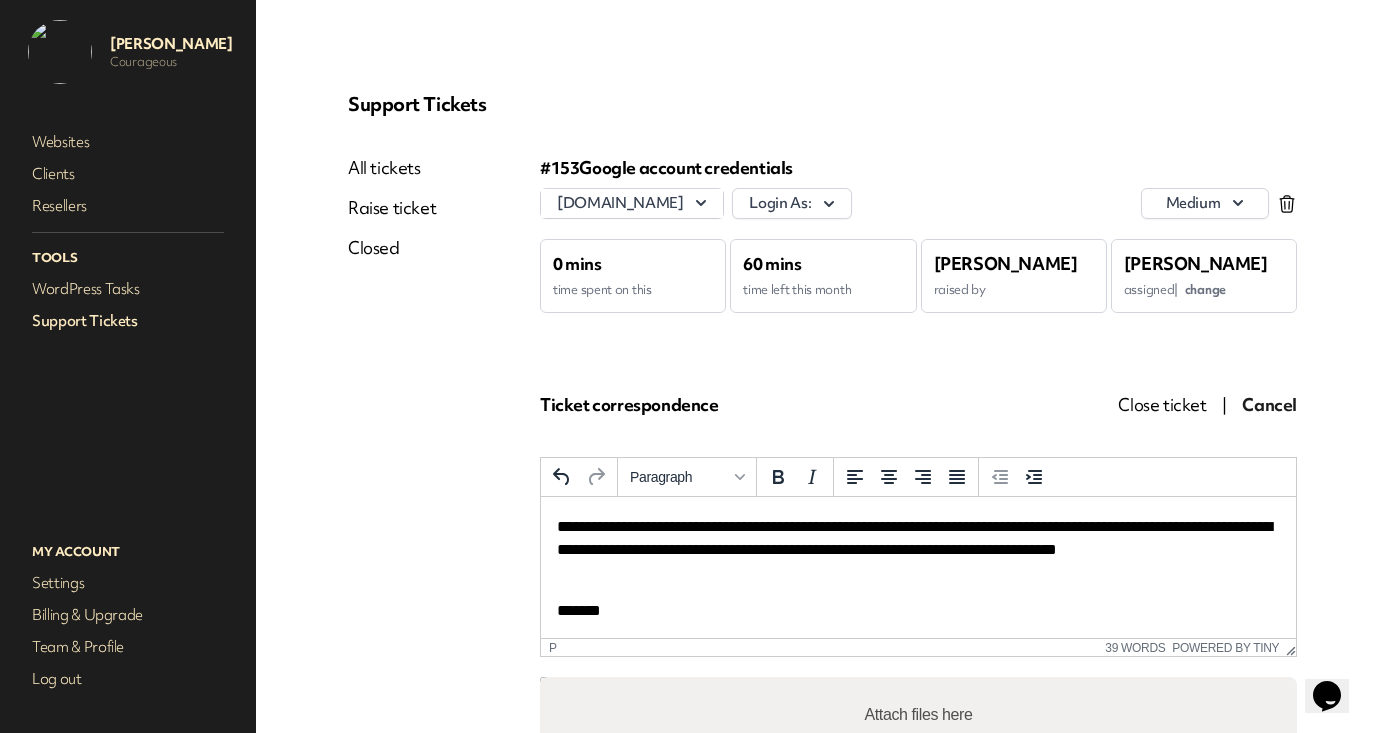 click on "**********" at bounding box center [918, 550] 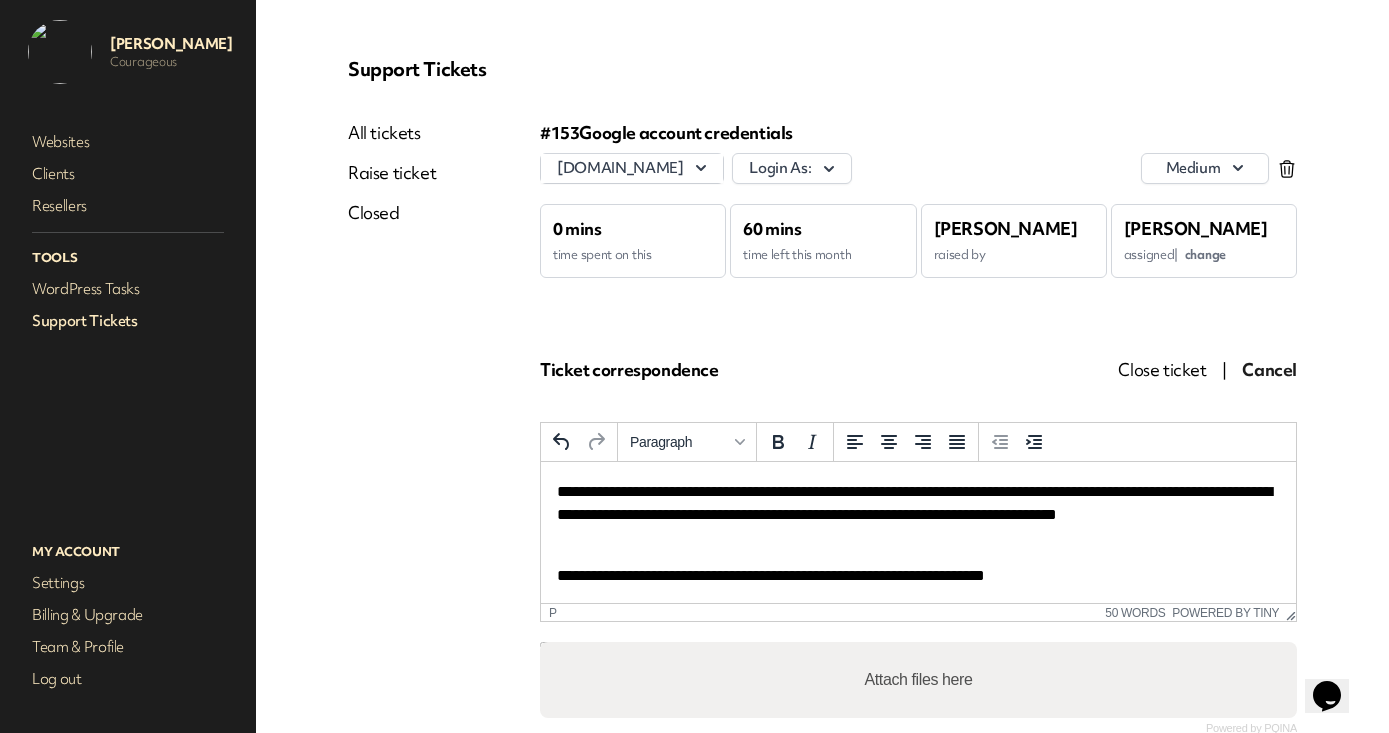 scroll, scrollTop: 38, scrollLeft: 0, axis: vertical 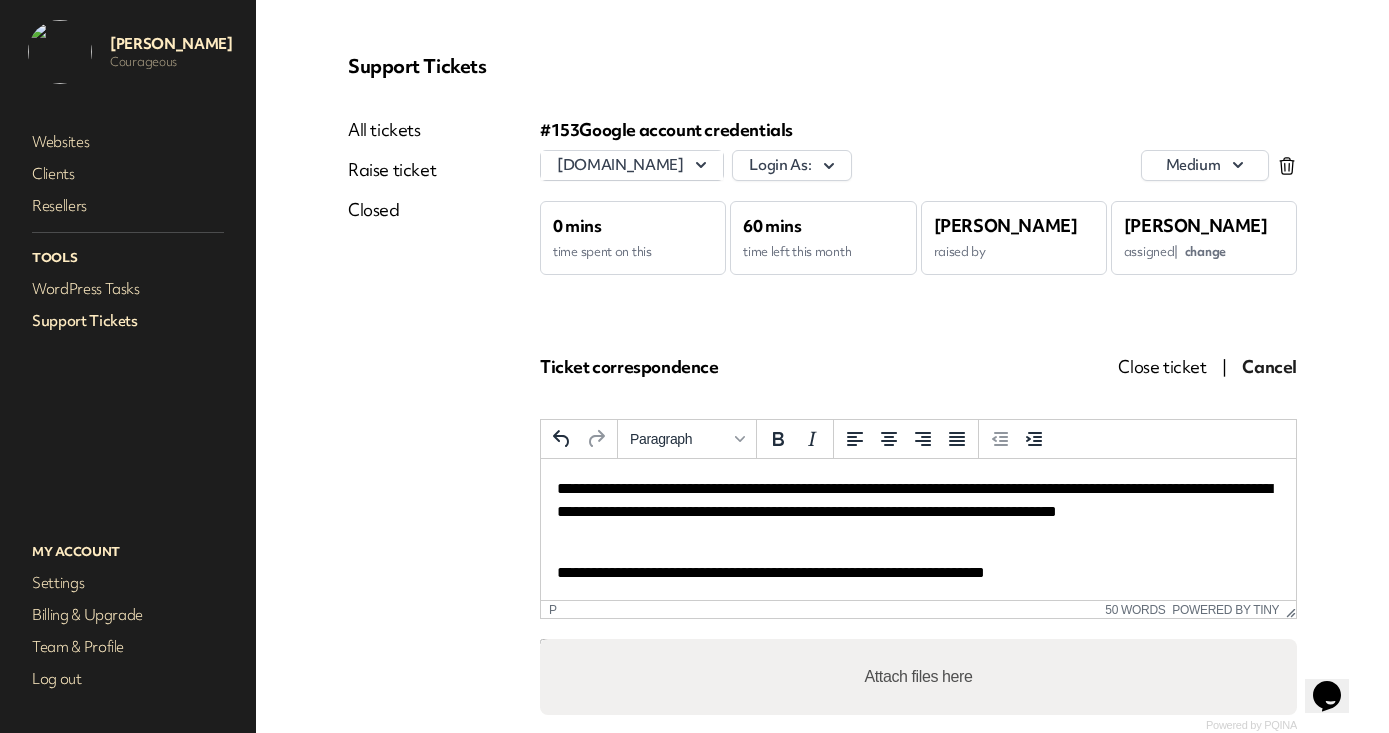 click on "**********" at bounding box center [918, 573] 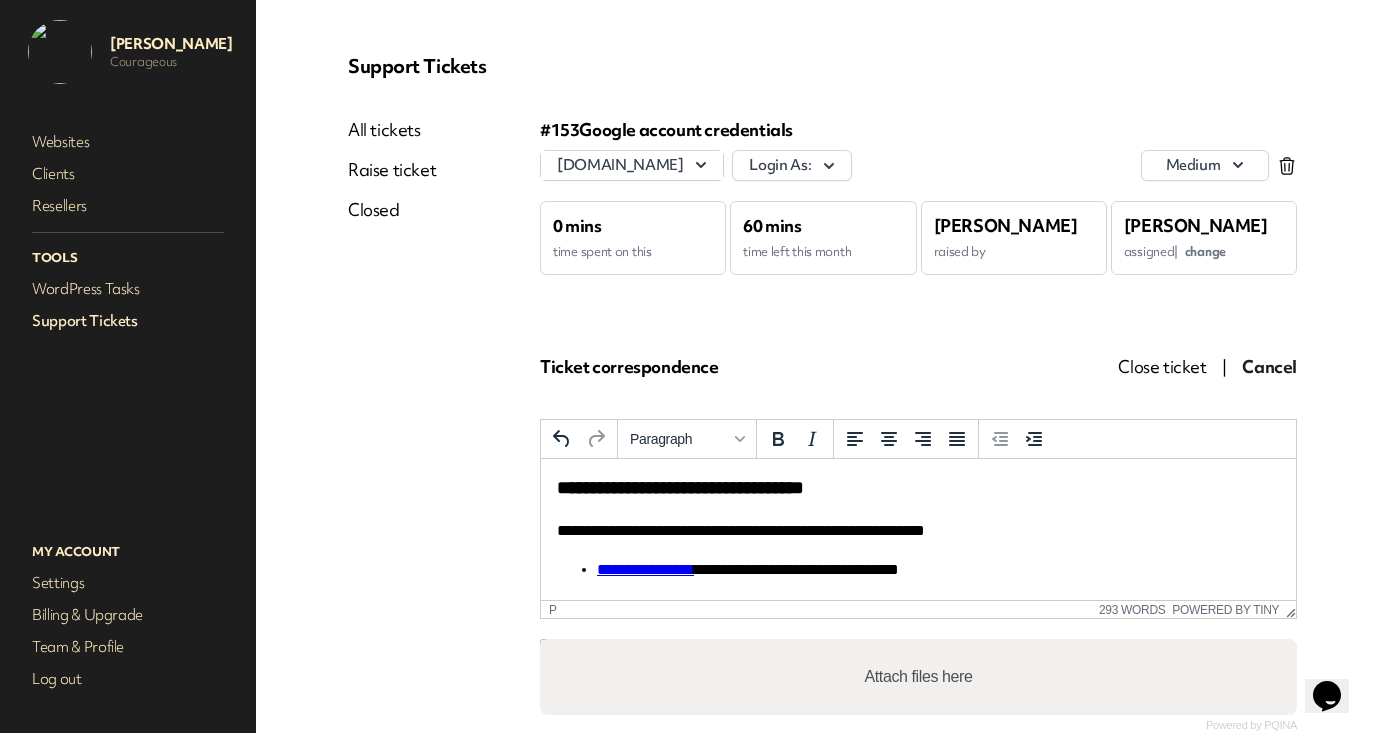 scroll, scrollTop: 1478, scrollLeft: 0, axis: vertical 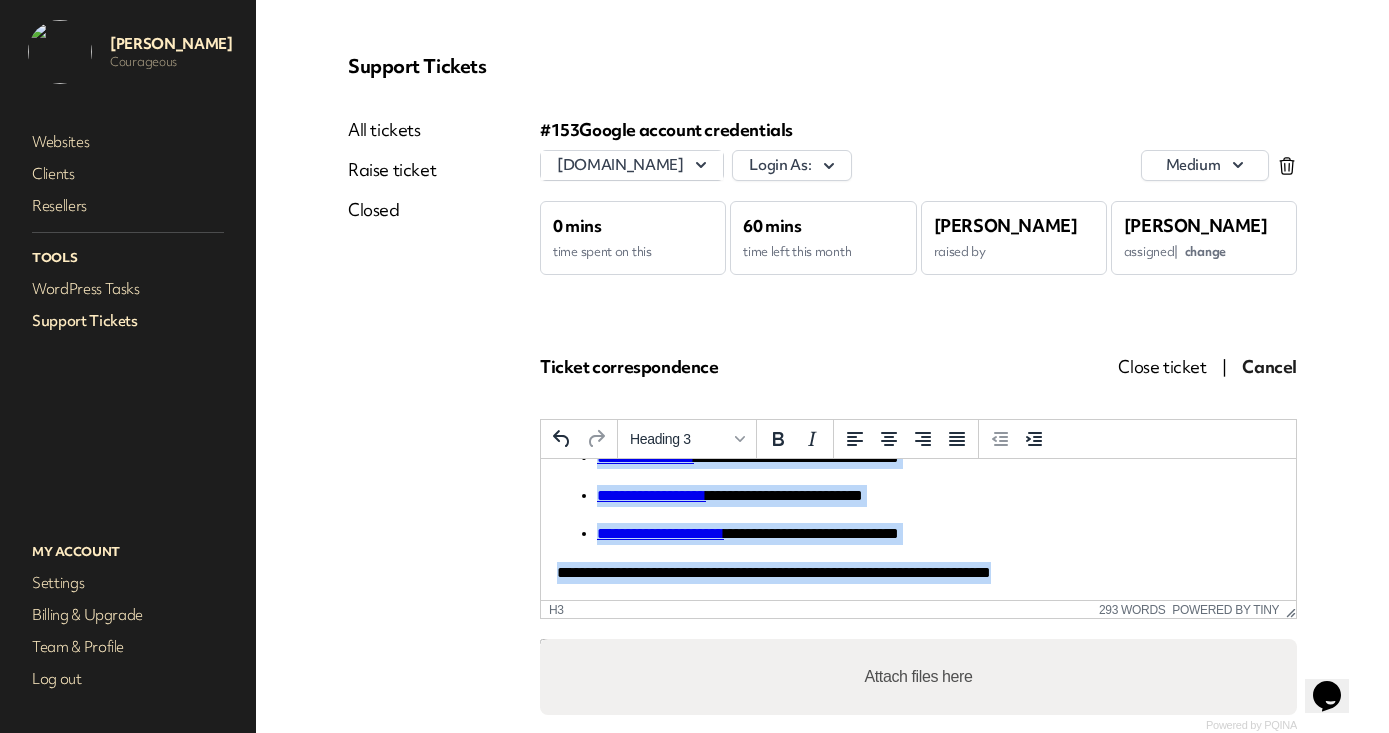 drag, startPoint x: 559, startPoint y: 491, endPoint x: 838, endPoint y: 655, distance: 323.63095 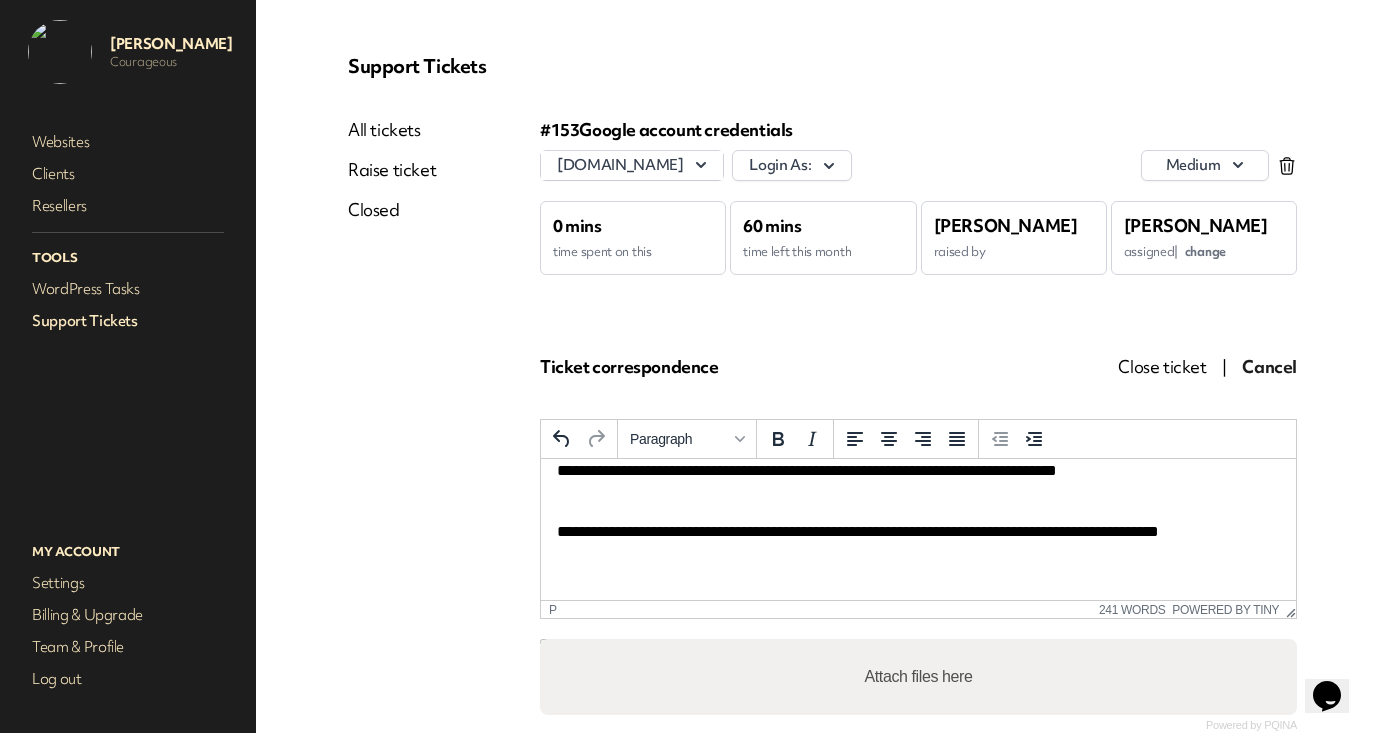 scroll, scrollTop: 71, scrollLeft: 0, axis: vertical 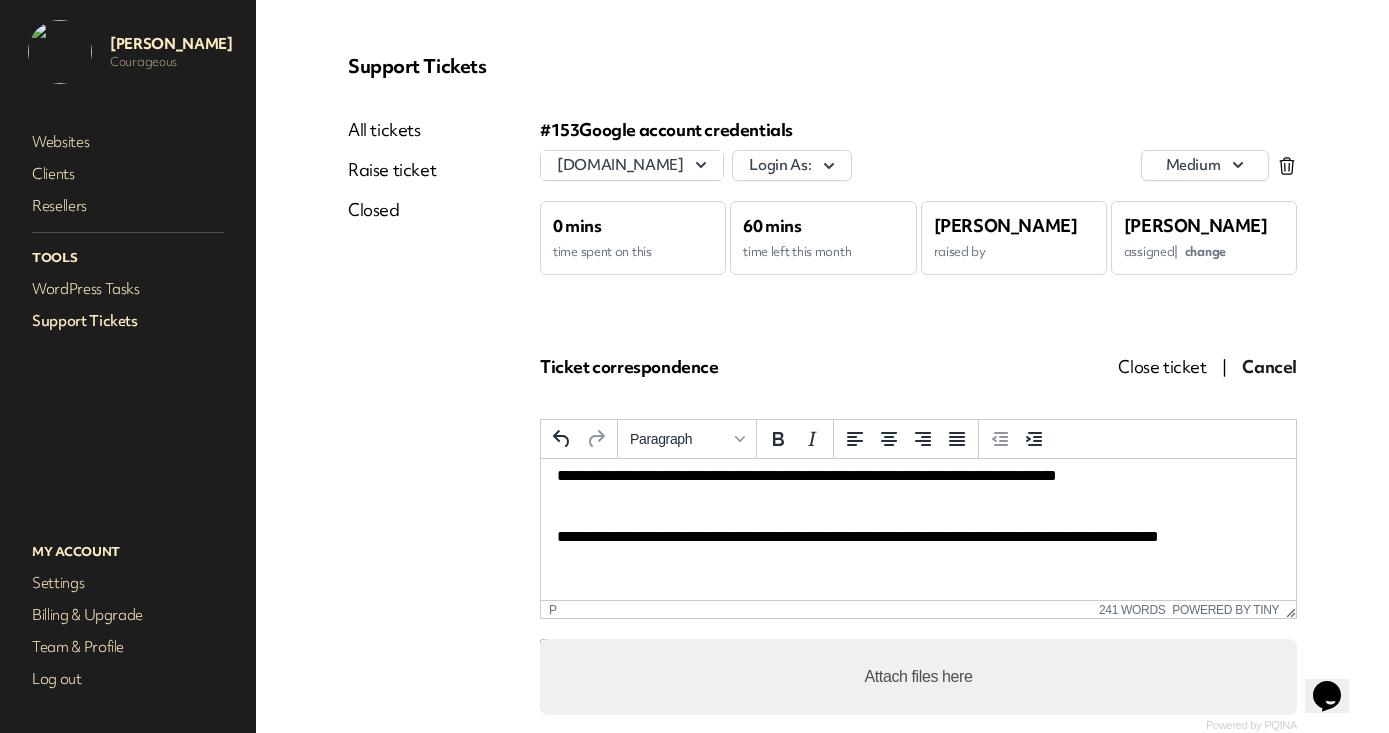 click at bounding box center (918, 575) 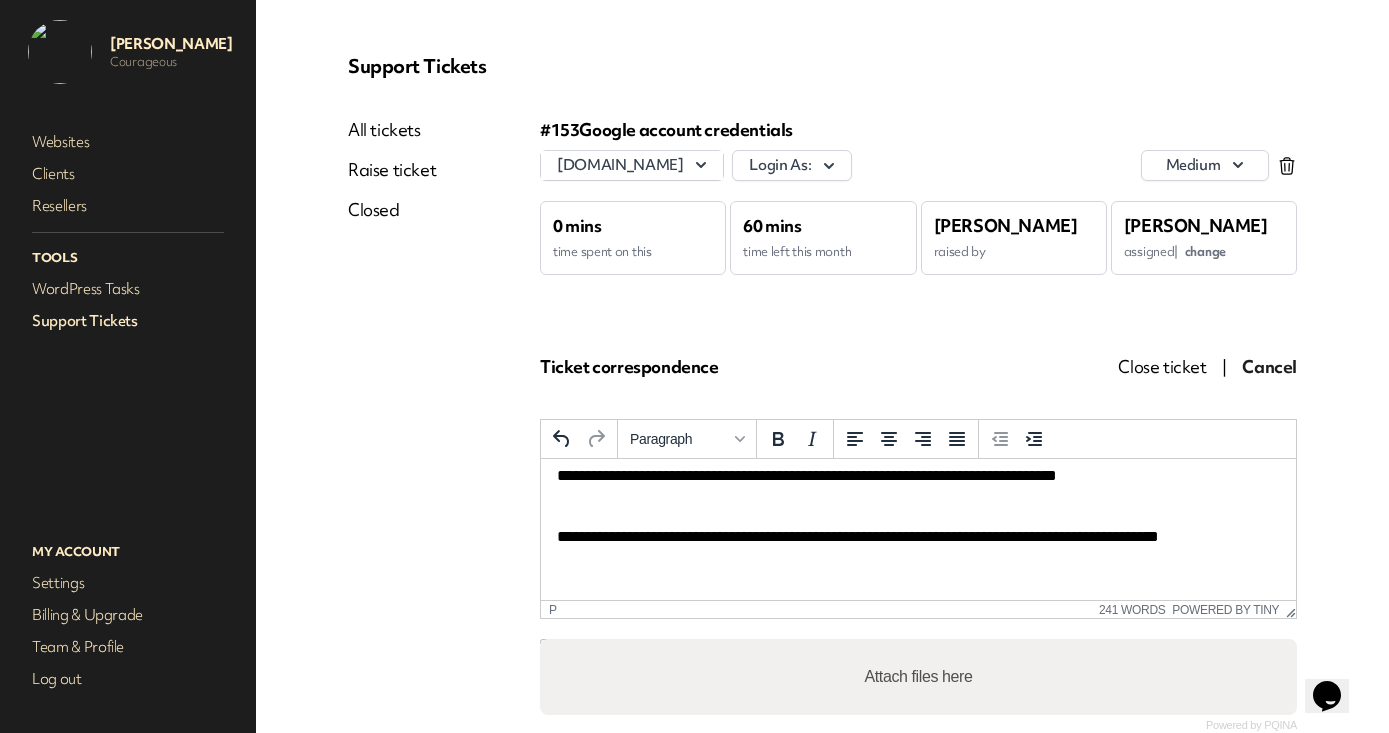 click on "**********" at bounding box center [918, 537] 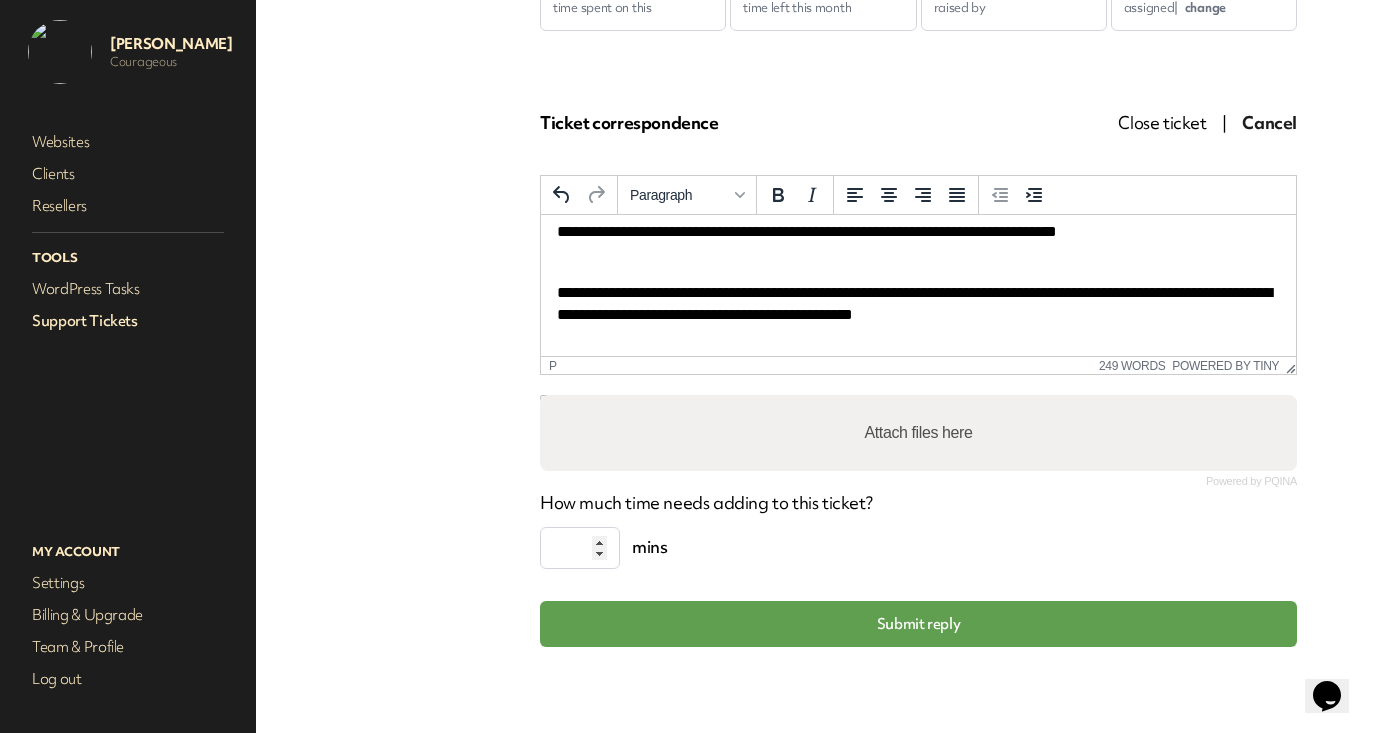 scroll, scrollTop: 288, scrollLeft: 0, axis: vertical 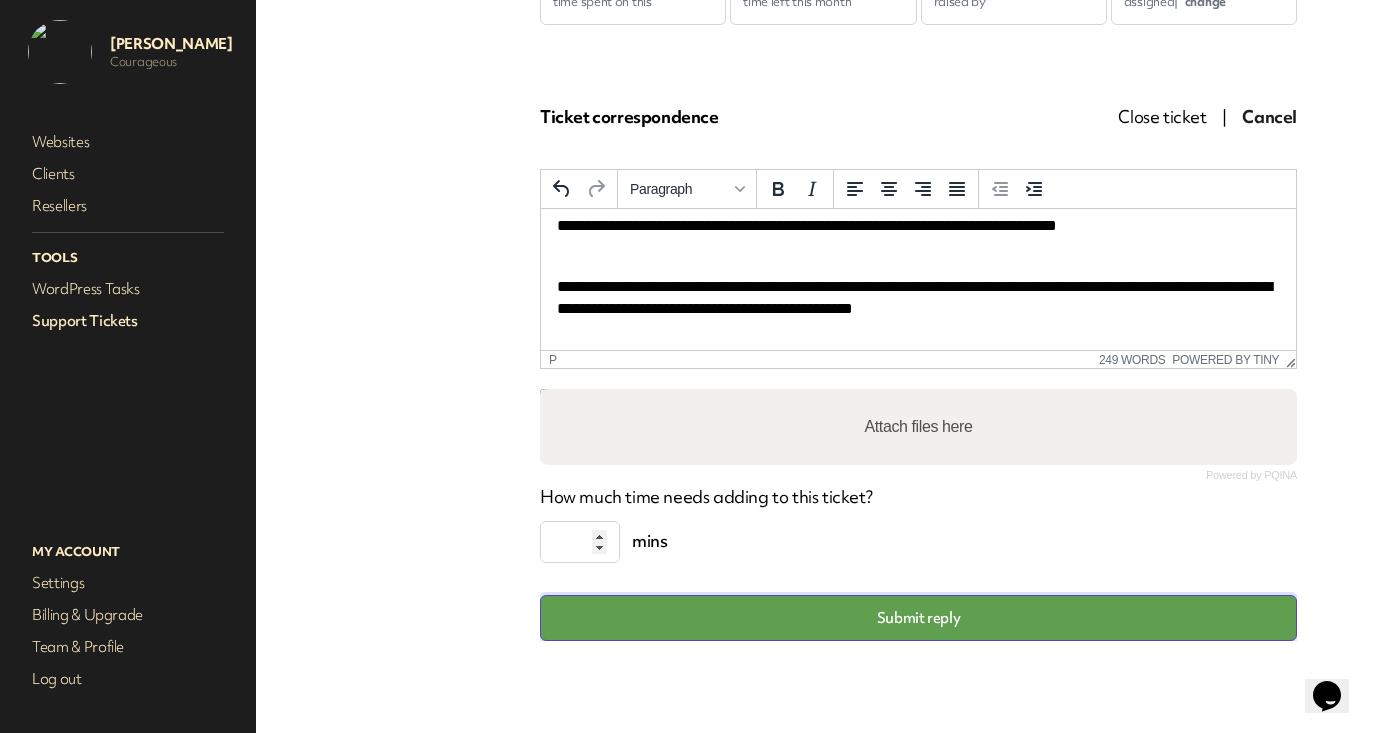 click on "Submit reply" at bounding box center (918, 618) 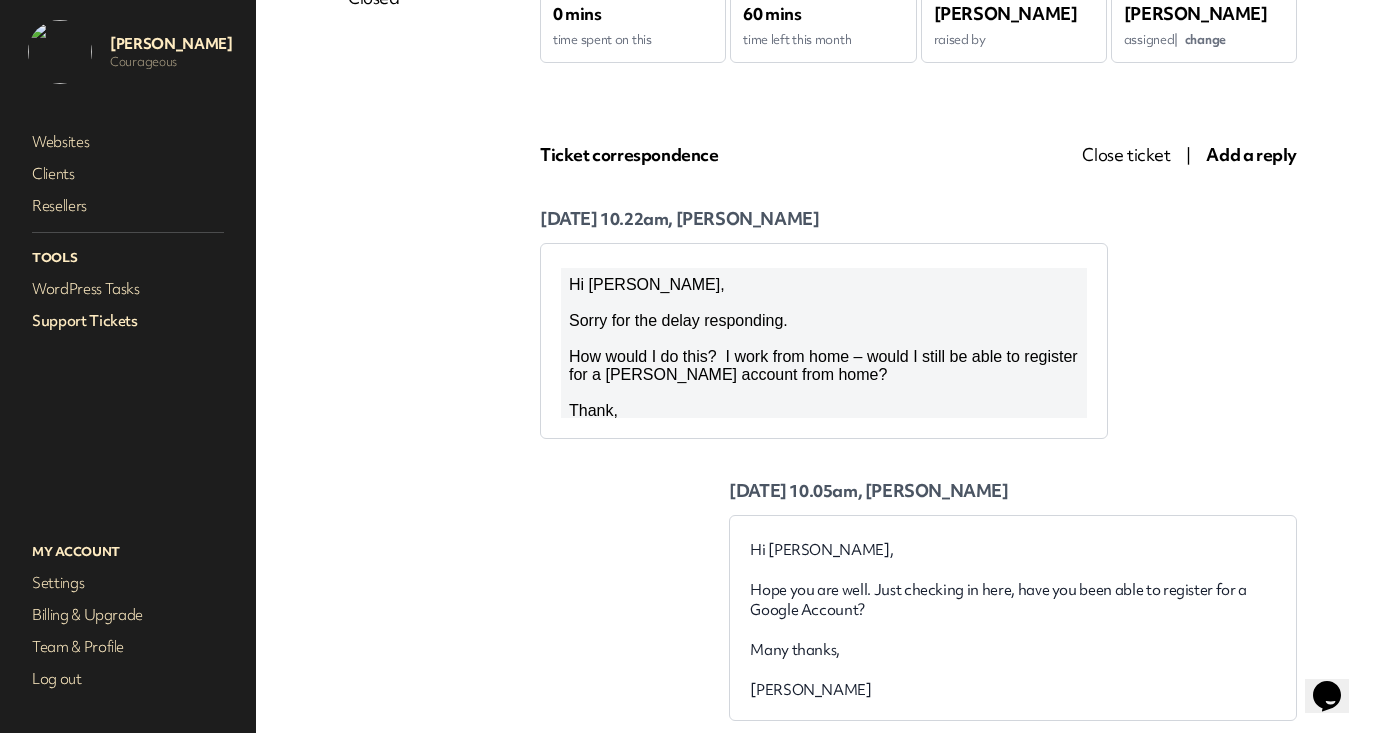 scroll, scrollTop: 288, scrollLeft: 0, axis: vertical 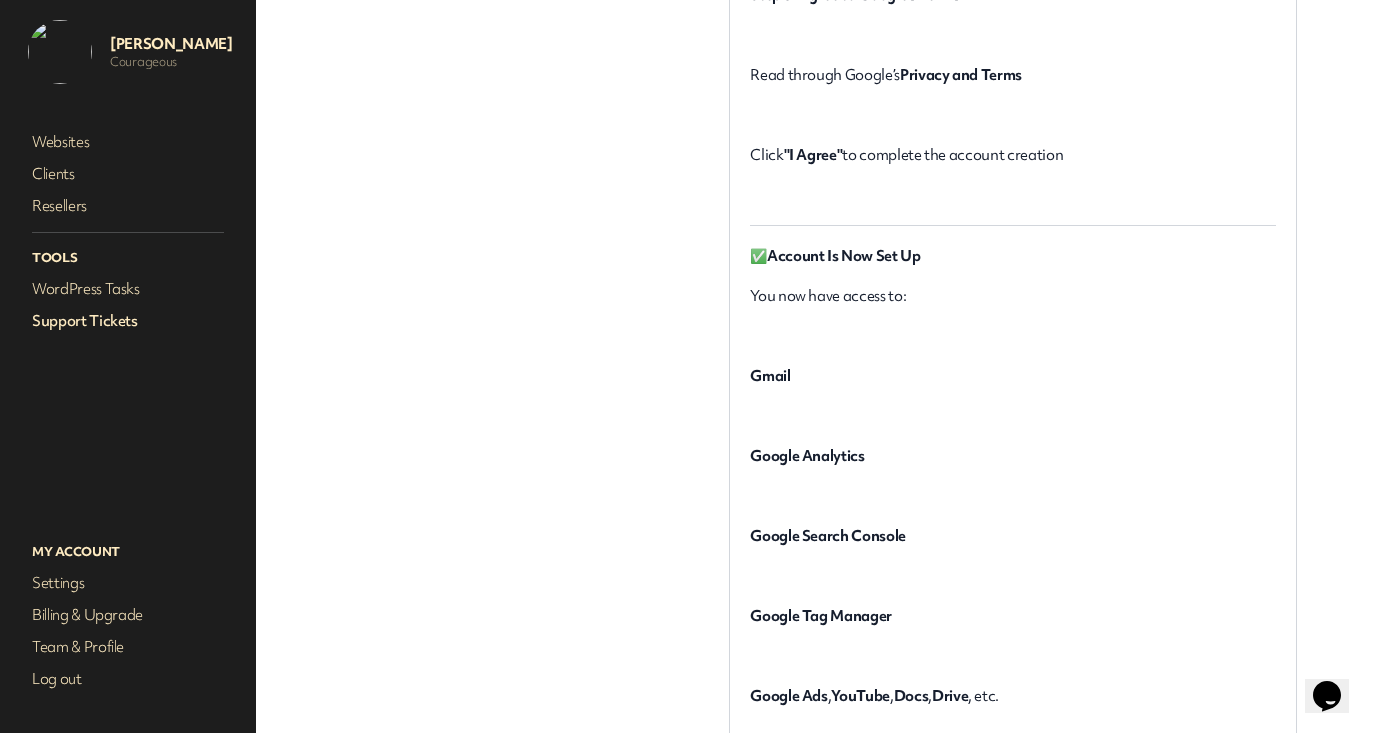 click on "Support Tickets" at bounding box center (128, 321) 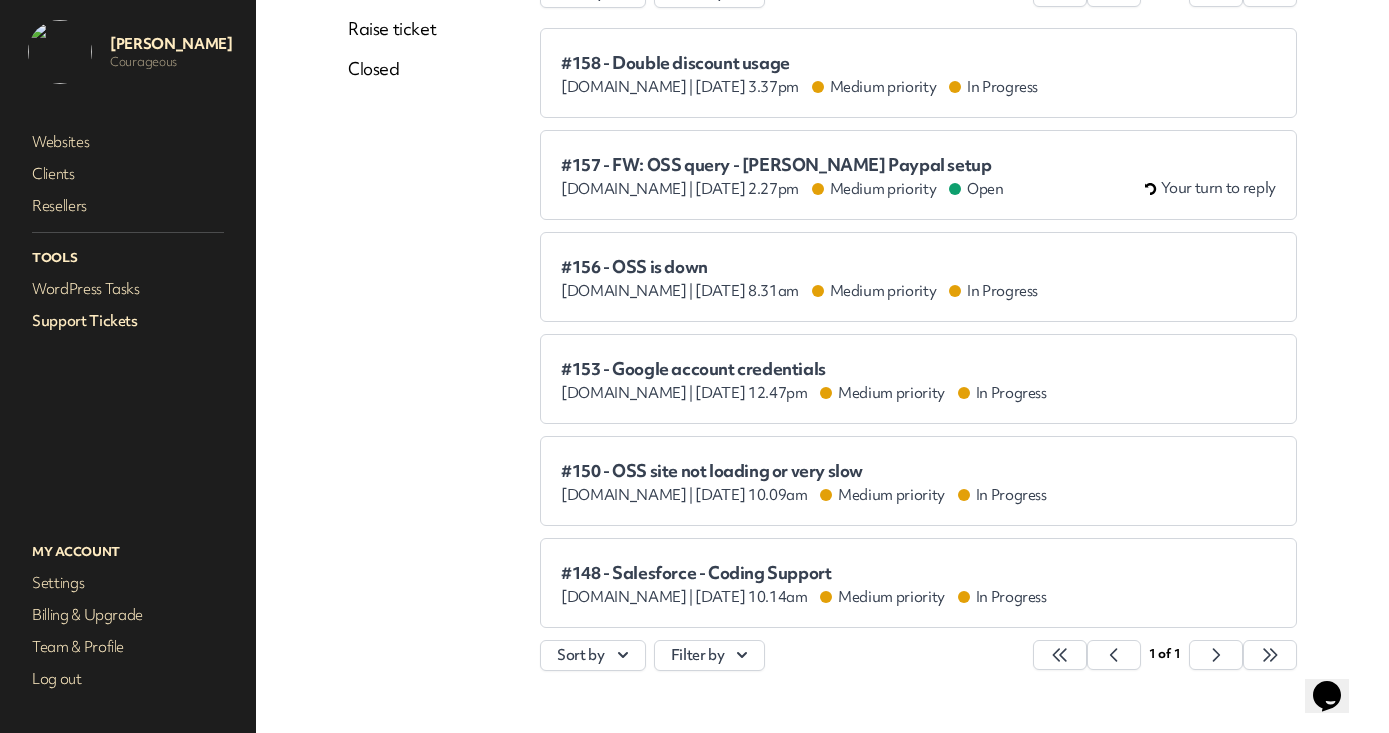 scroll, scrollTop: 177, scrollLeft: 0, axis: vertical 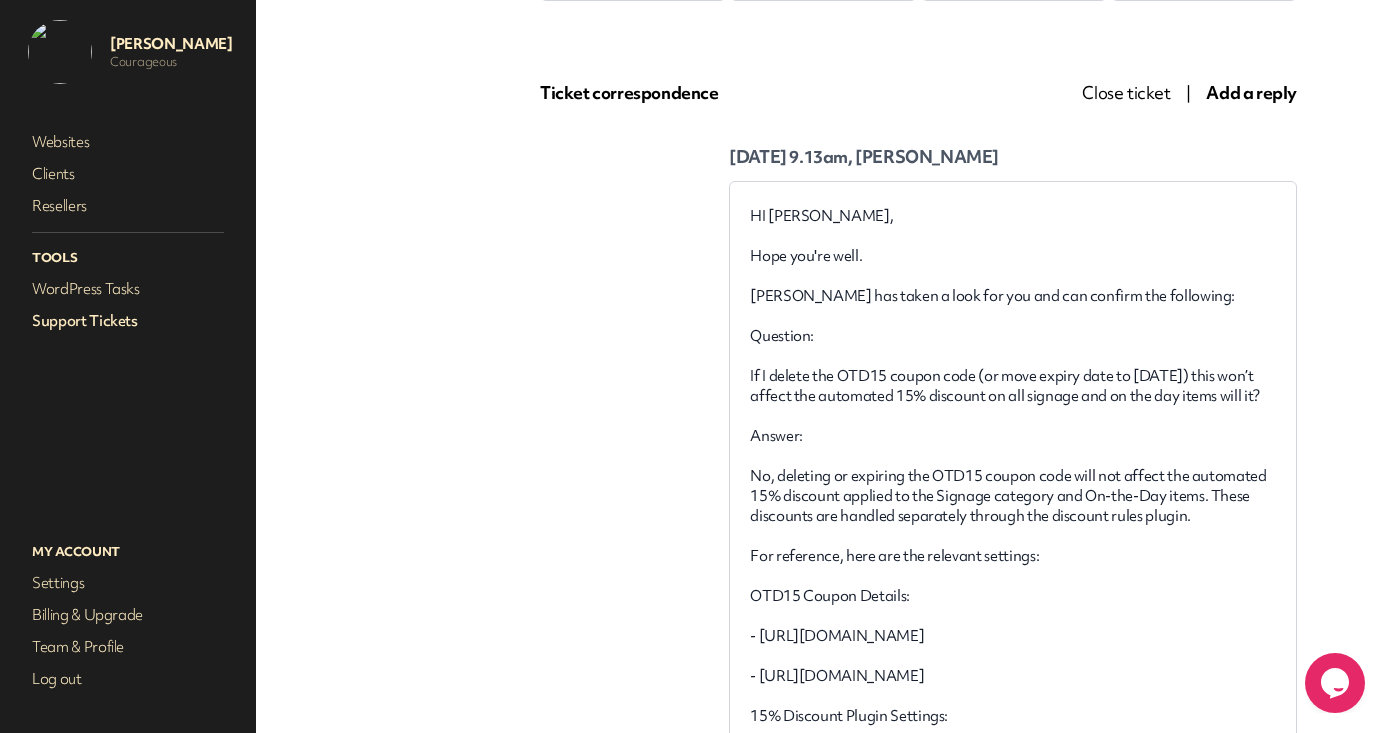 click on "Support Tickets" at bounding box center (128, 321) 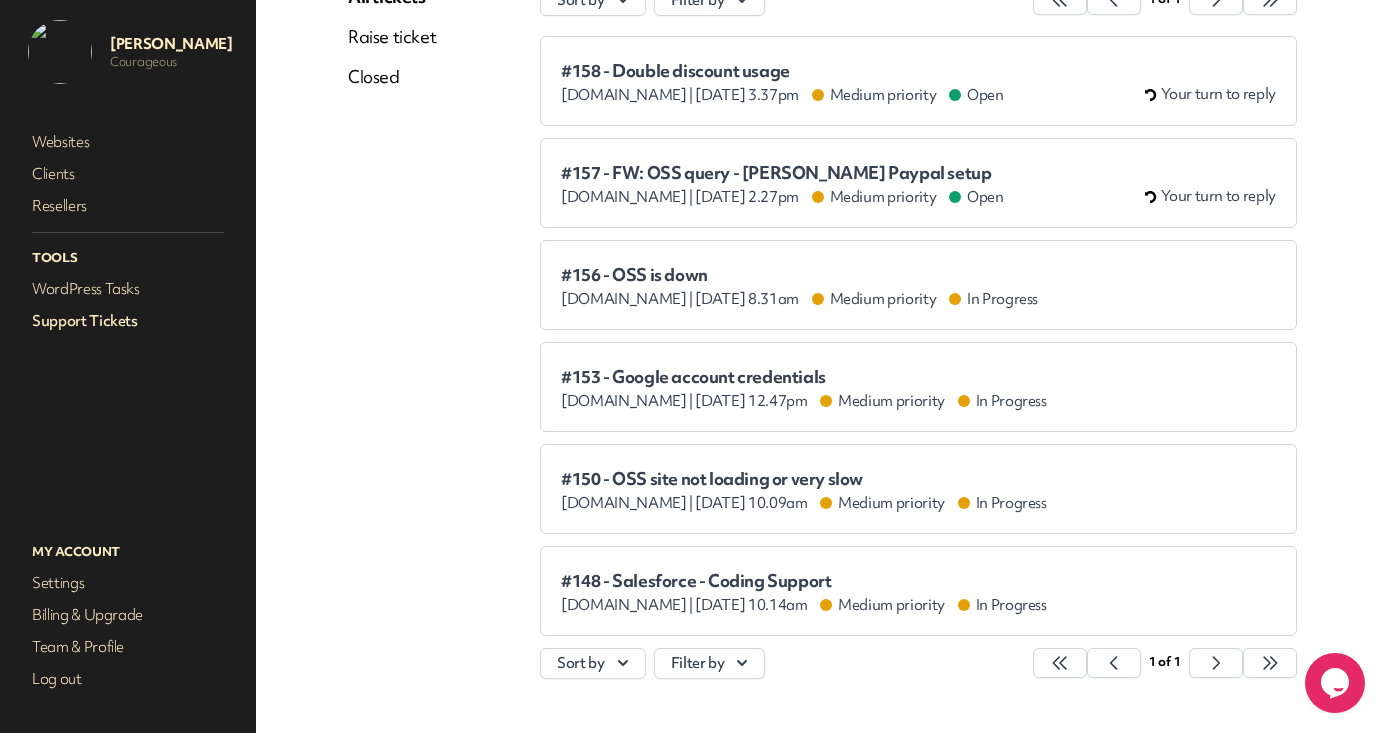 scroll, scrollTop: 150, scrollLeft: 0, axis: vertical 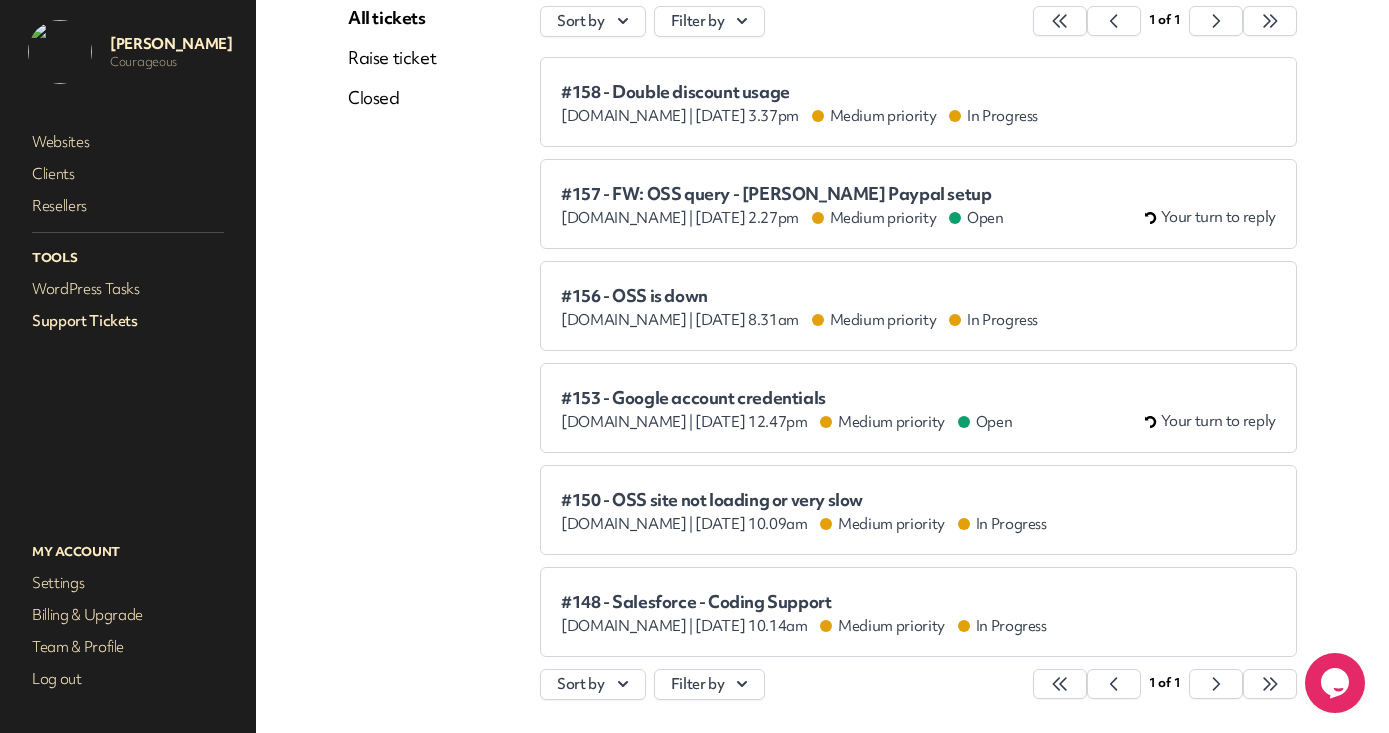 click on "#153 - Google account credentials" at bounding box center [786, 398] 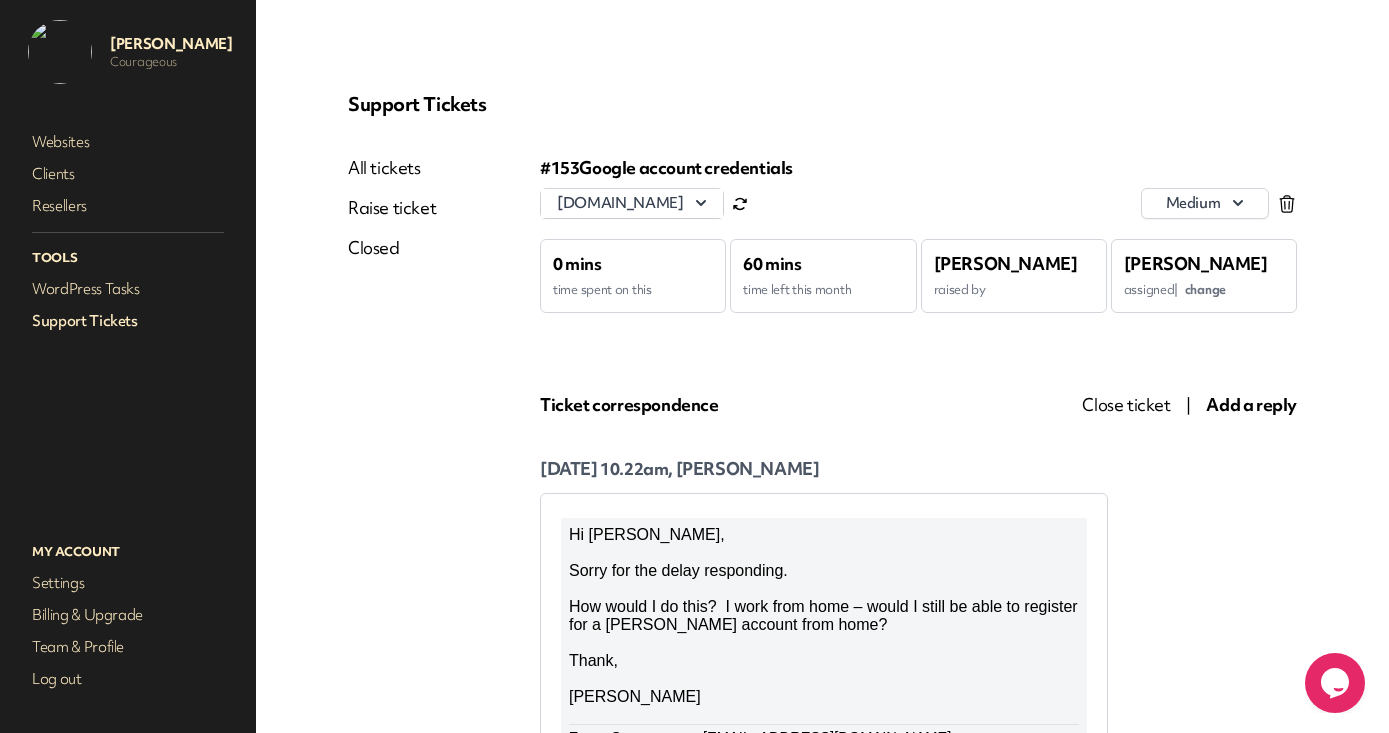 scroll, scrollTop: 0, scrollLeft: 0, axis: both 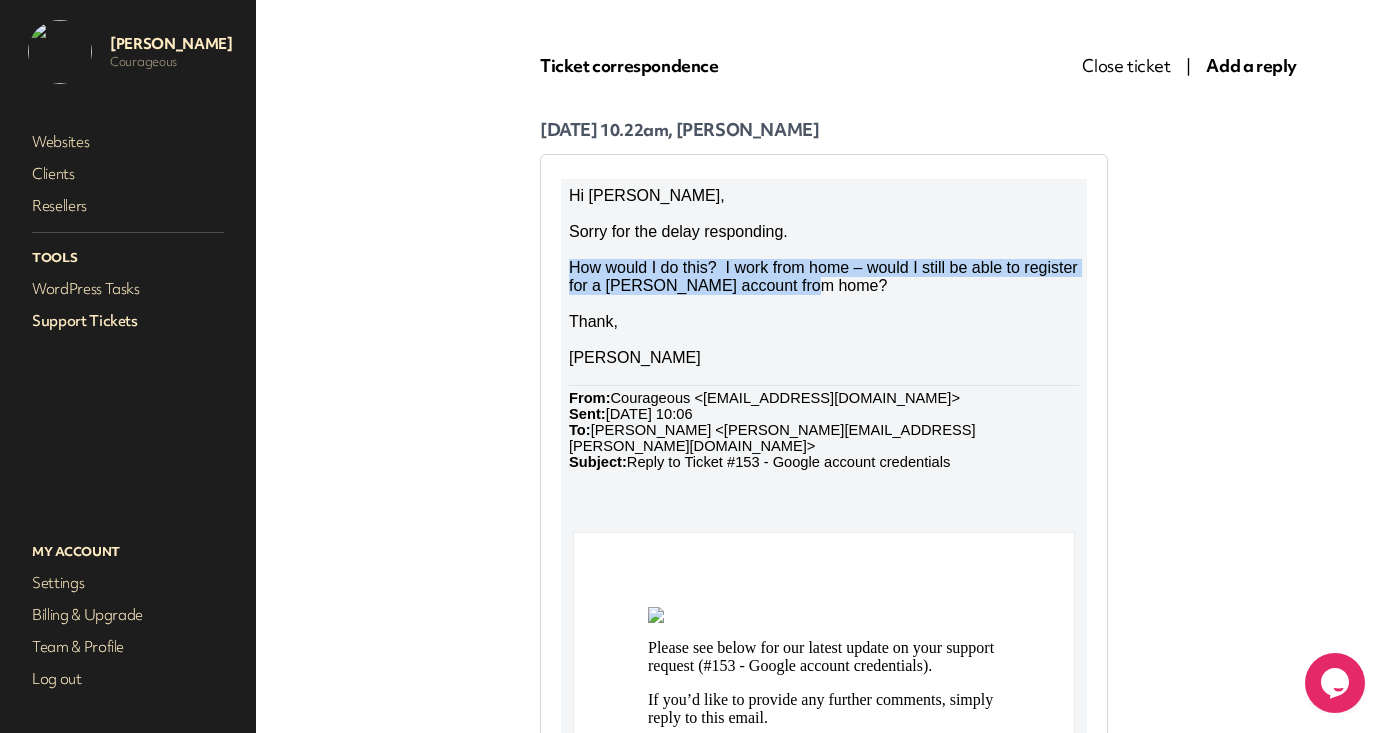 copy on "How would I do this?  I work from home – would I still be able to register for a [PERSON_NAME] account from home?" 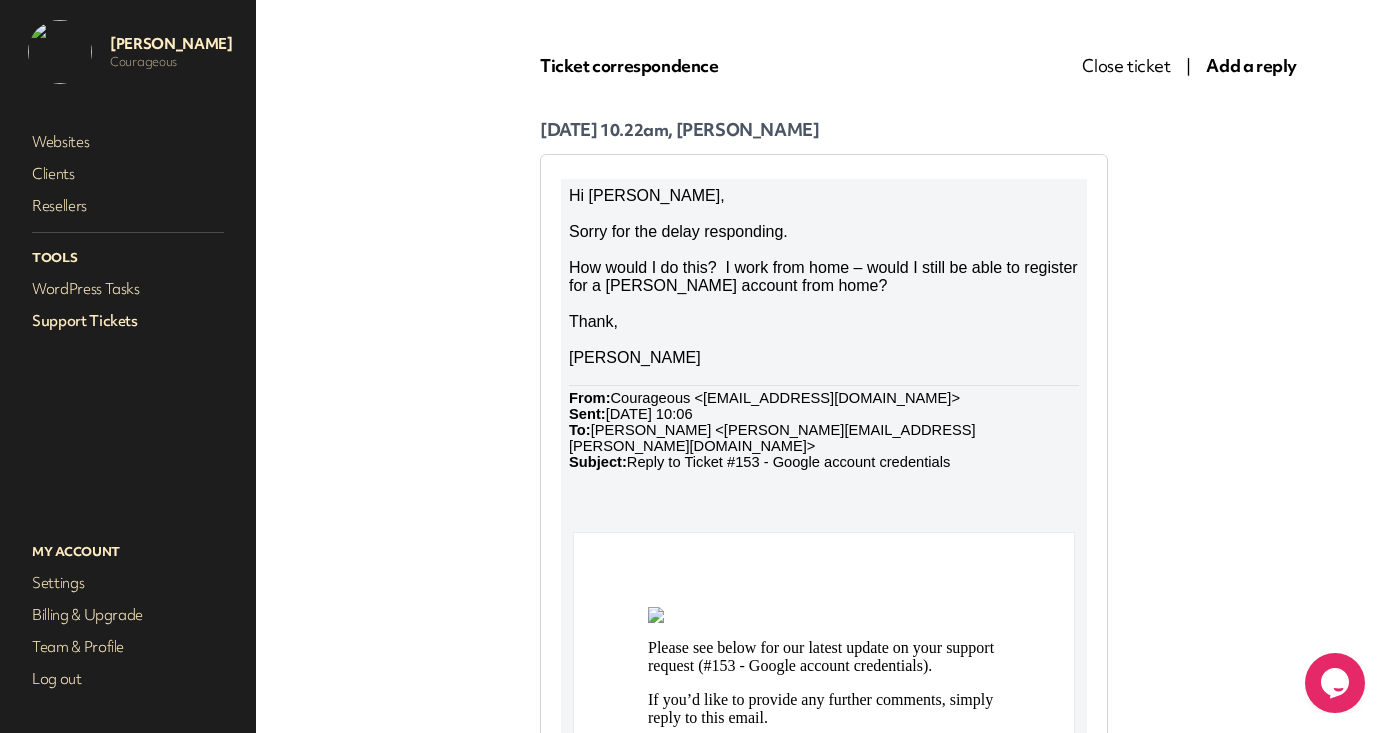 click on "Please see below for our latest update on your support request (#153 - Google account credentials).
If you’d like to provide any further comments, simply reply to this email.
Thanks.
- - -
Hi Yvonne,
Hope you are well. Just checking in here, have you been able to register for a Google Account?
Many thanks,
Ellen" at bounding box center (824, 778) 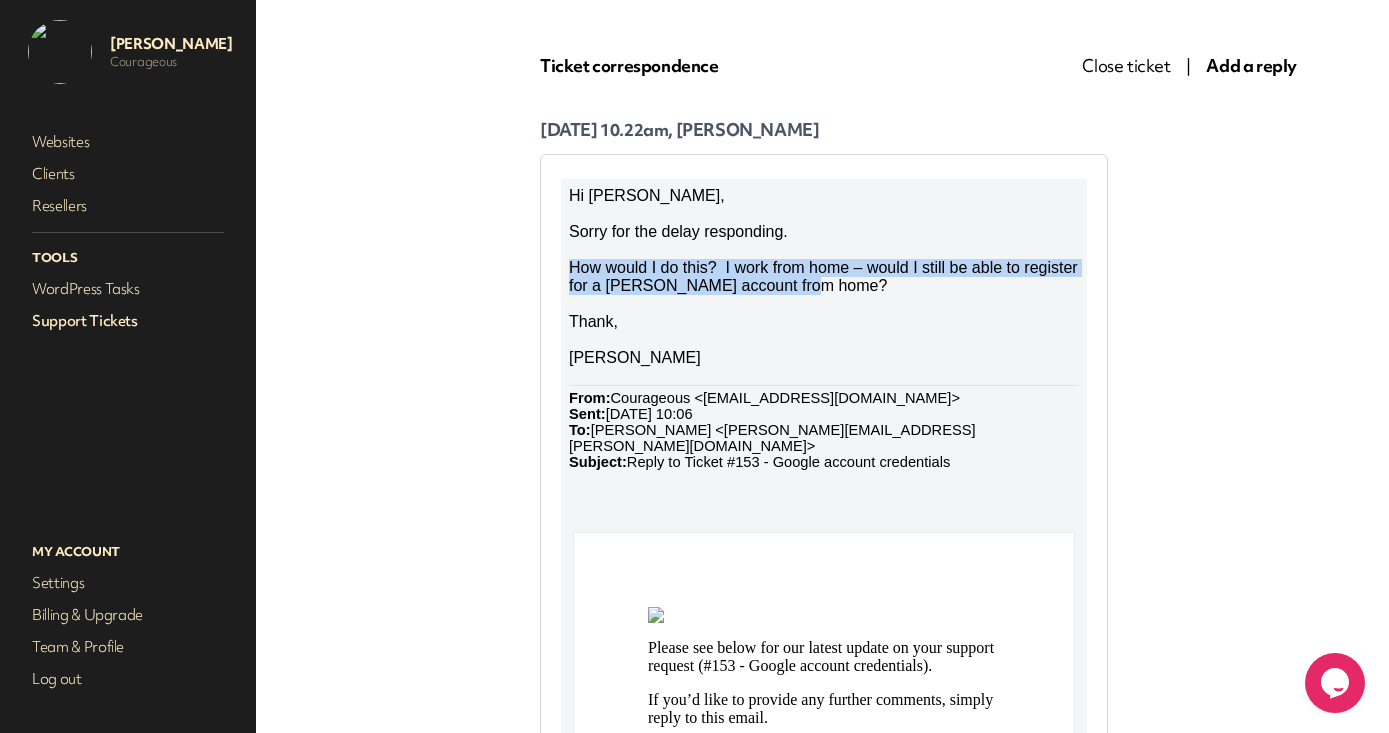 drag, startPoint x: 809, startPoint y: 290, endPoint x: 565, endPoint y: 261, distance: 245.71732 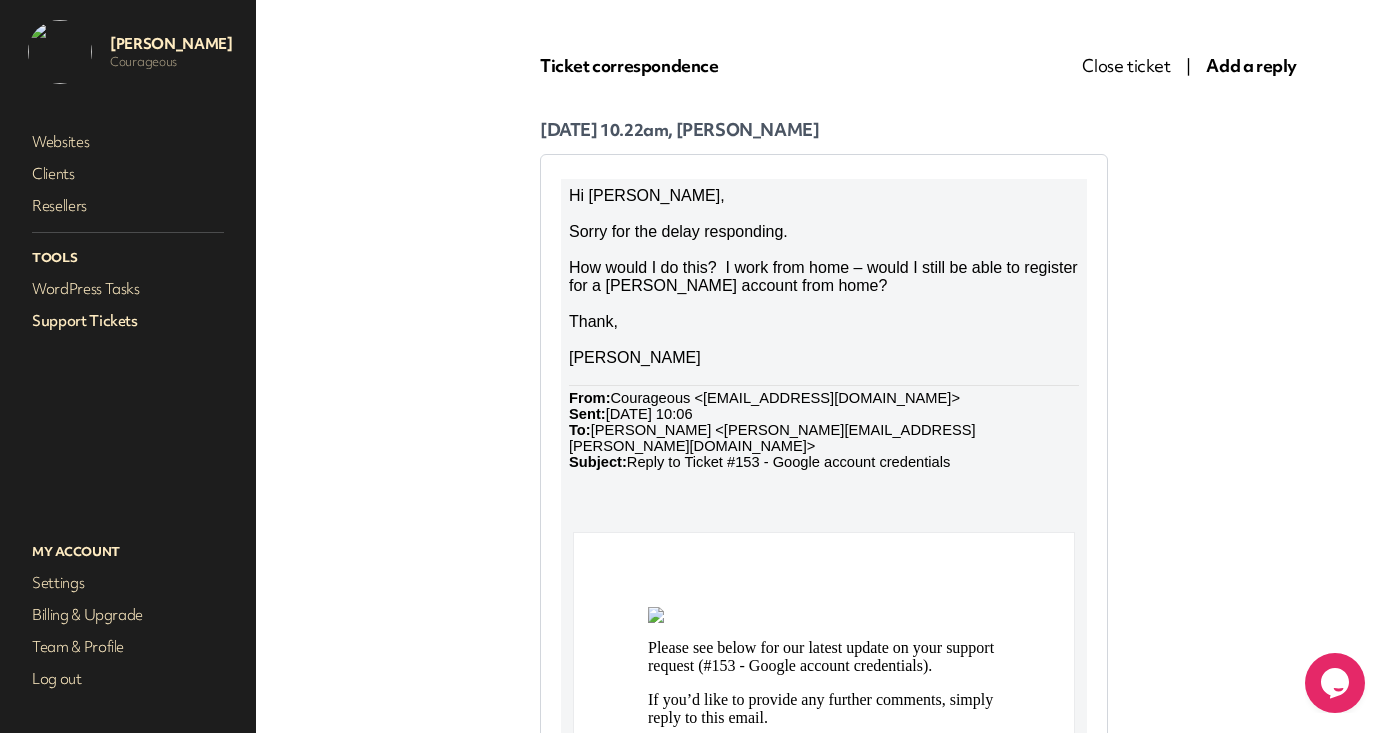 click on "How would I do this?  I work from home – would I still be able to register for a [PERSON_NAME] account from home?" at bounding box center [824, 277] 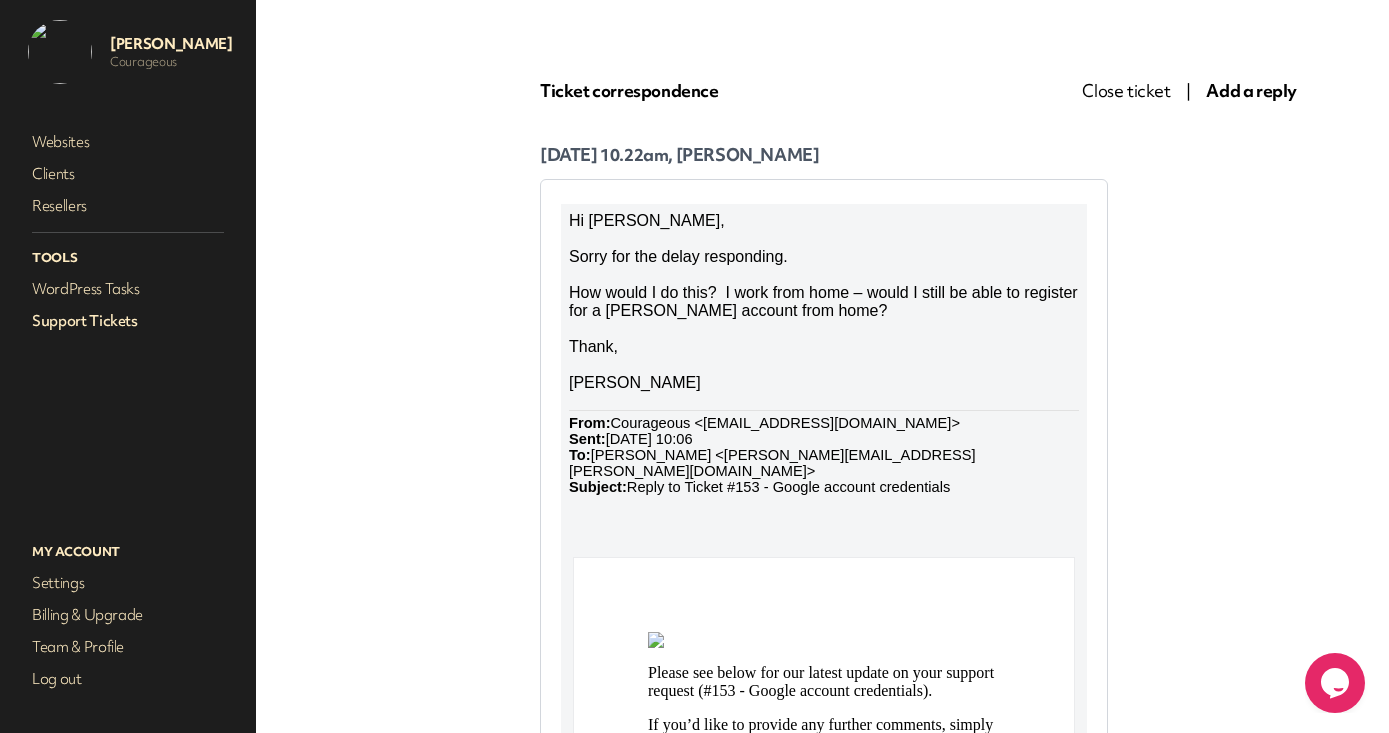 click on "Add a reply" at bounding box center (1251, 90) 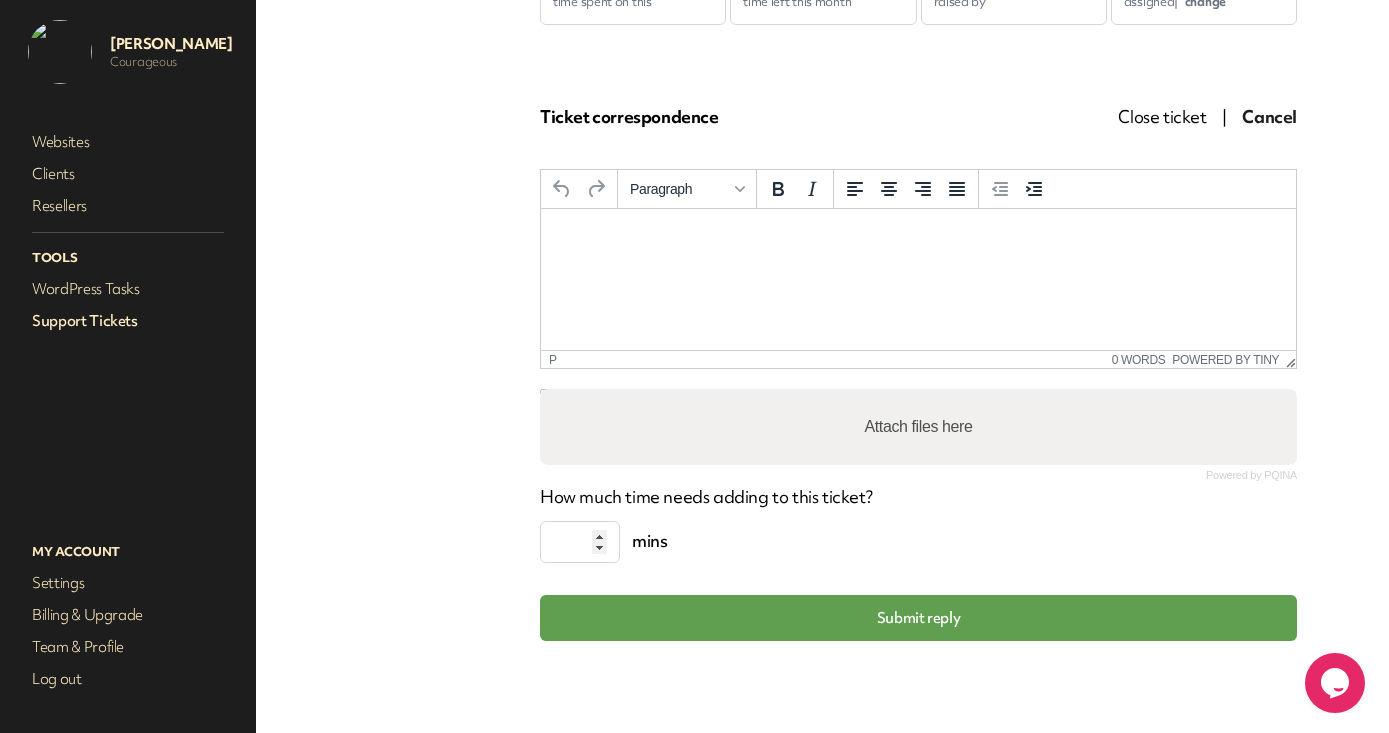scroll, scrollTop: 0, scrollLeft: 0, axis: both 